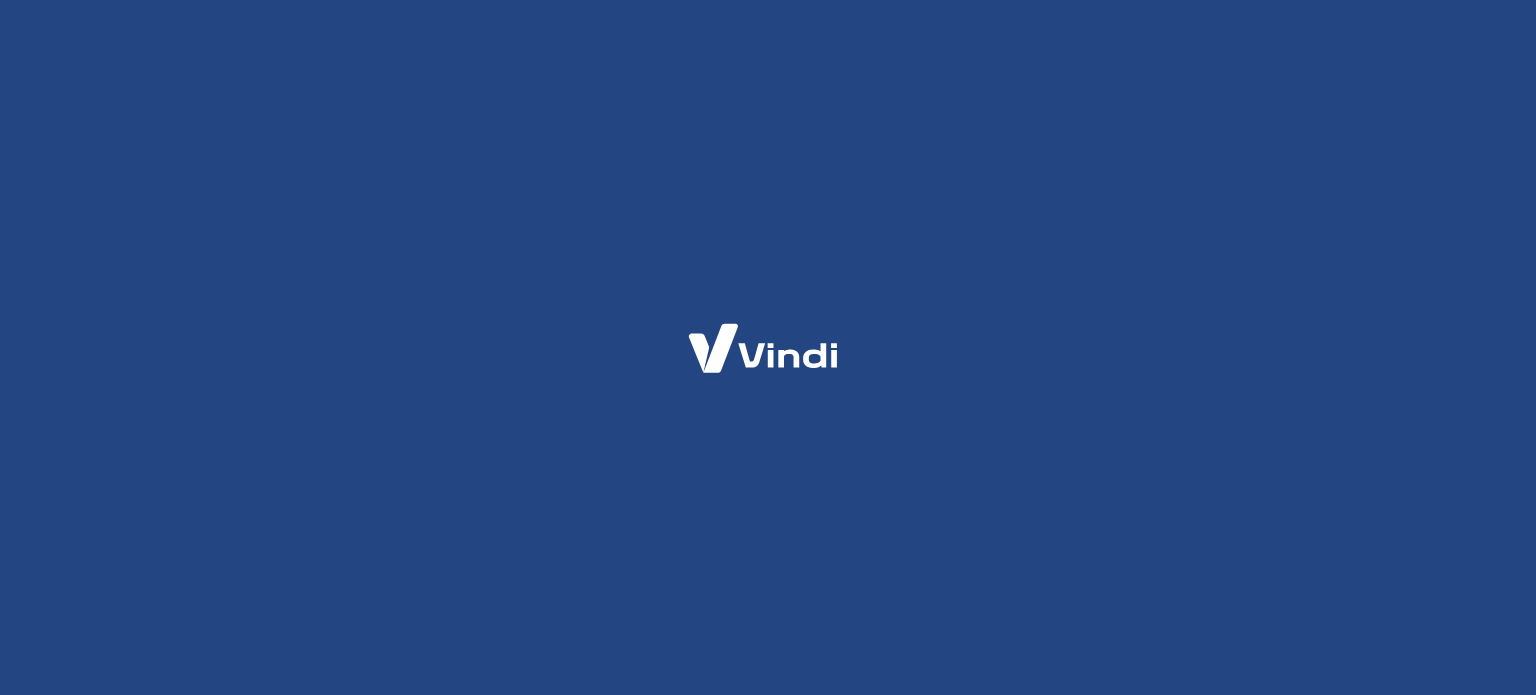 scroll, scrollTop: 0, scrollLeft: 0, axis: both 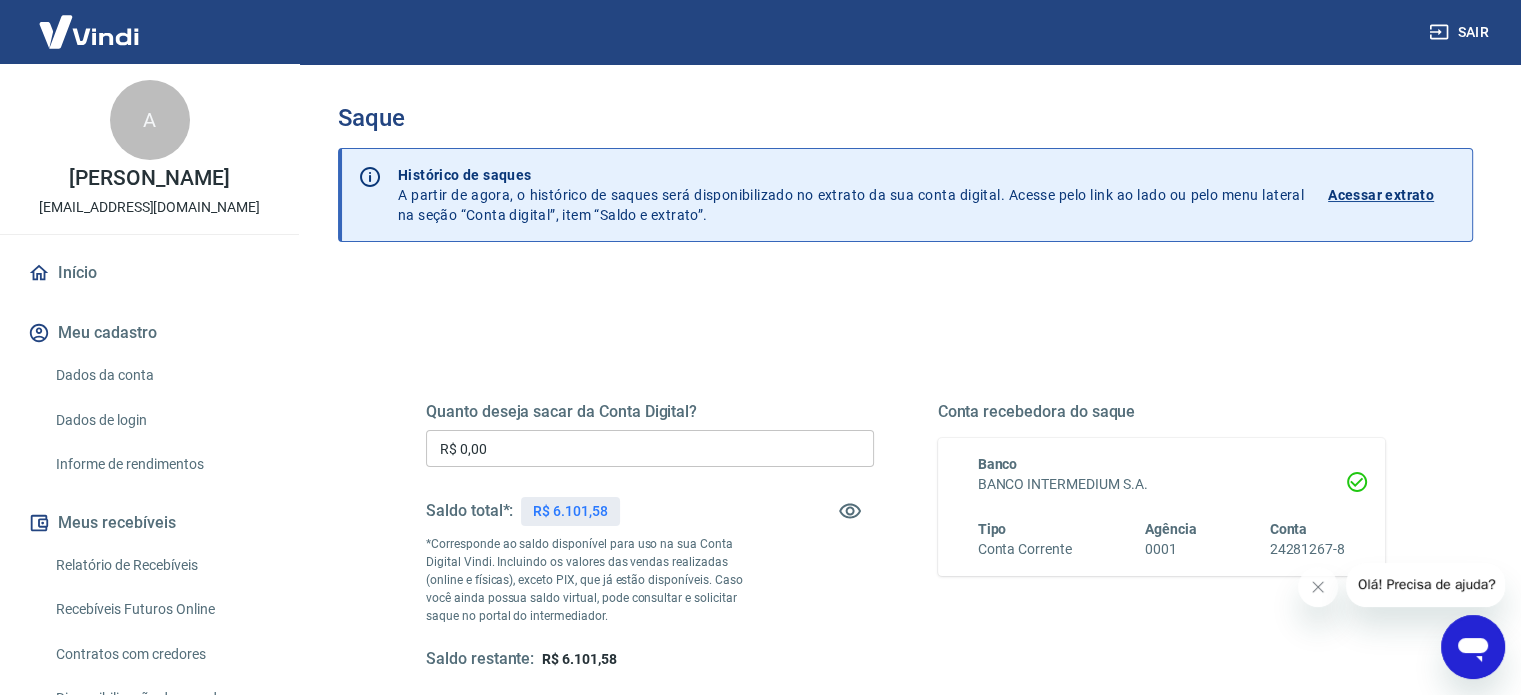 click on "R$ 0,00" at bounding box center (650, 448) 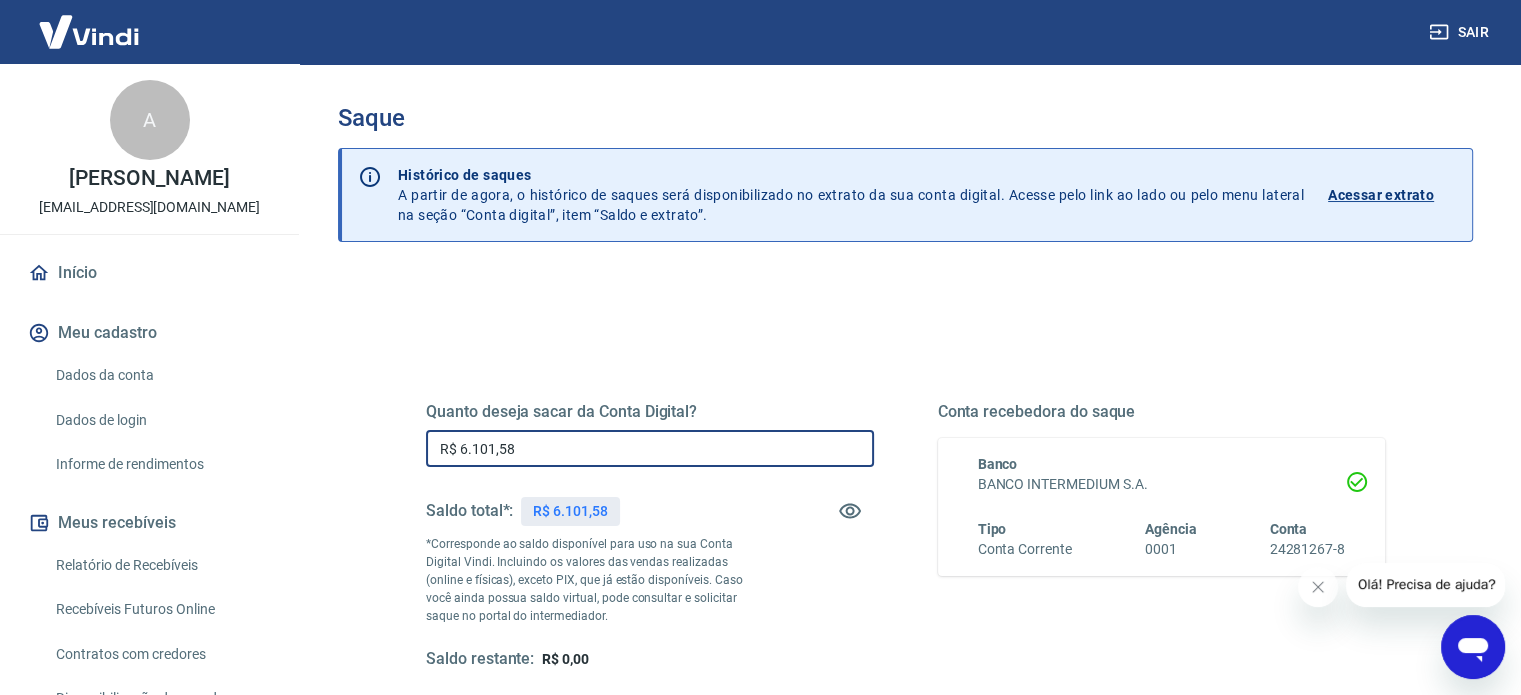 type on "R$ 6.101,58" 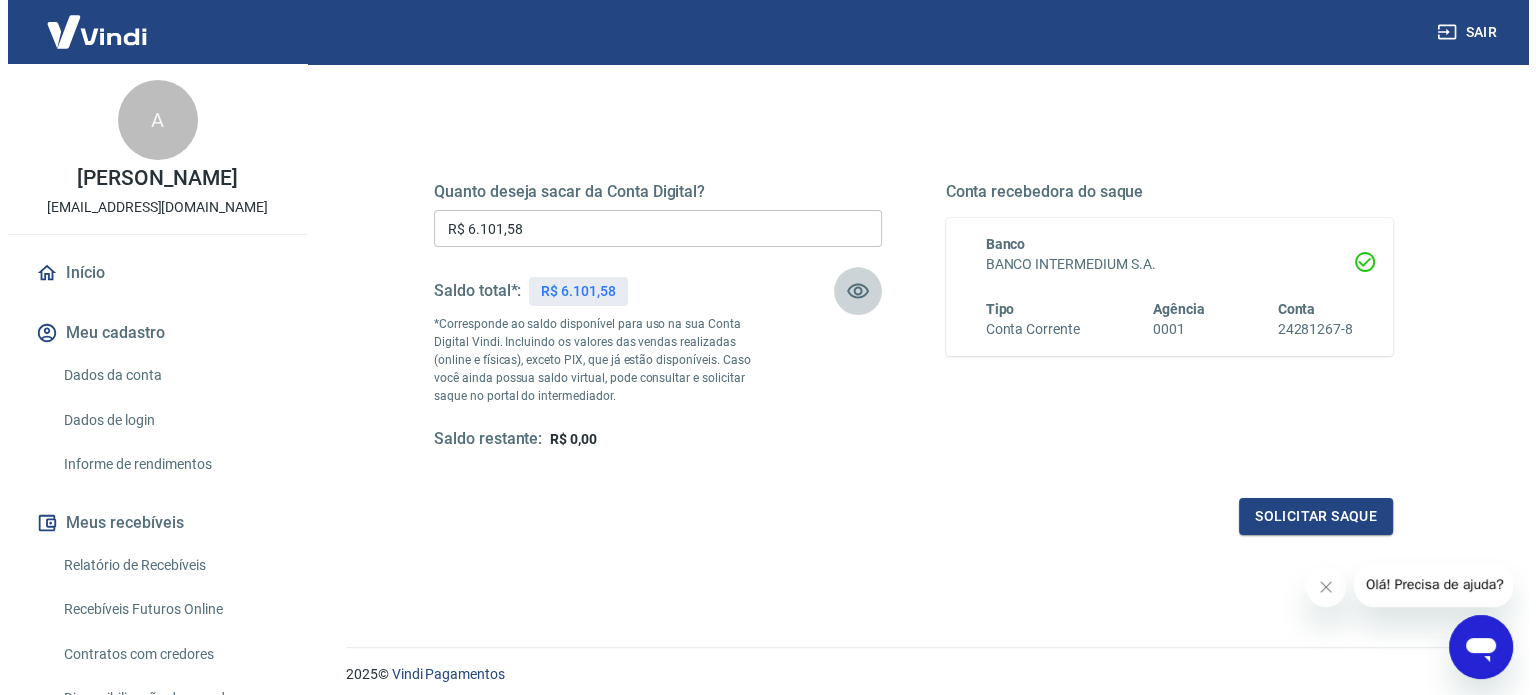 scroll, scrollTop: 292, scrollLeft: 0, axis: vertical 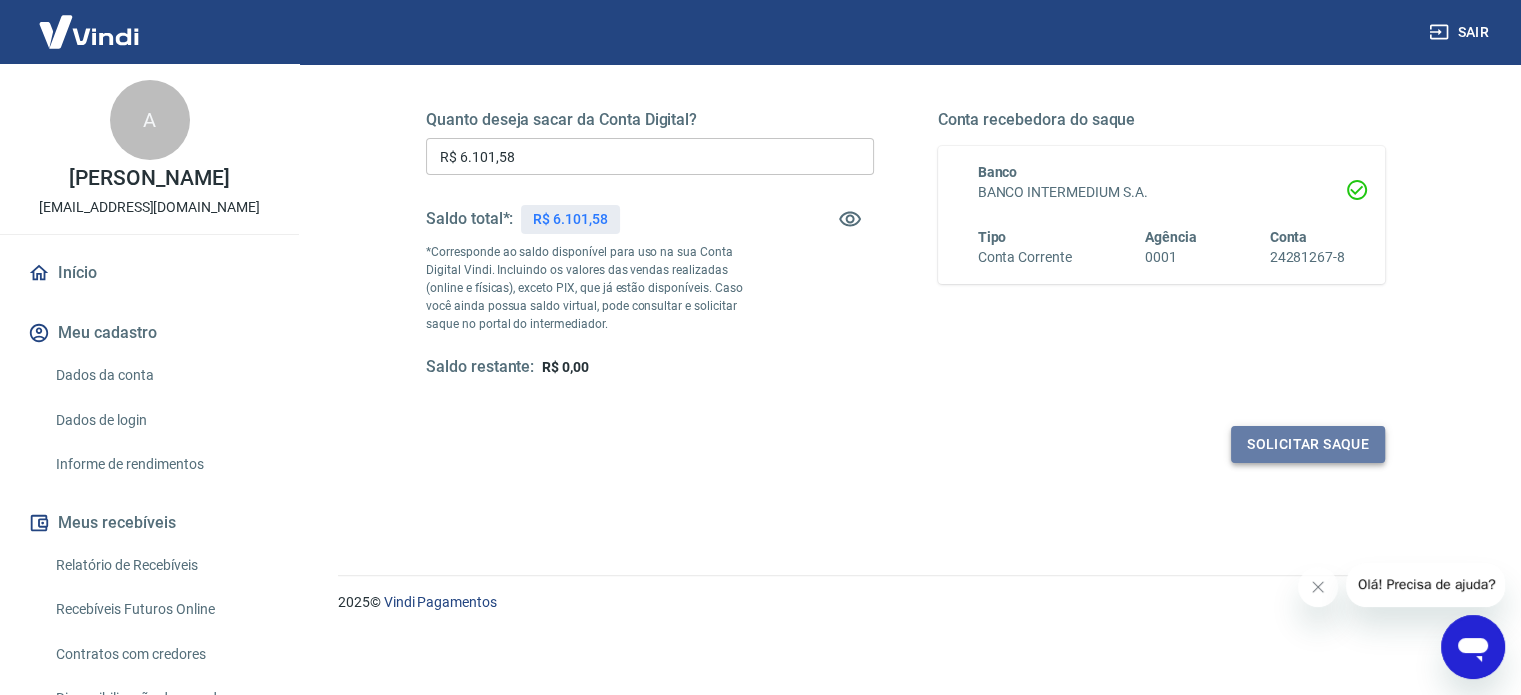 click on "Solicitar saque" at bounding box center [1308, 444] 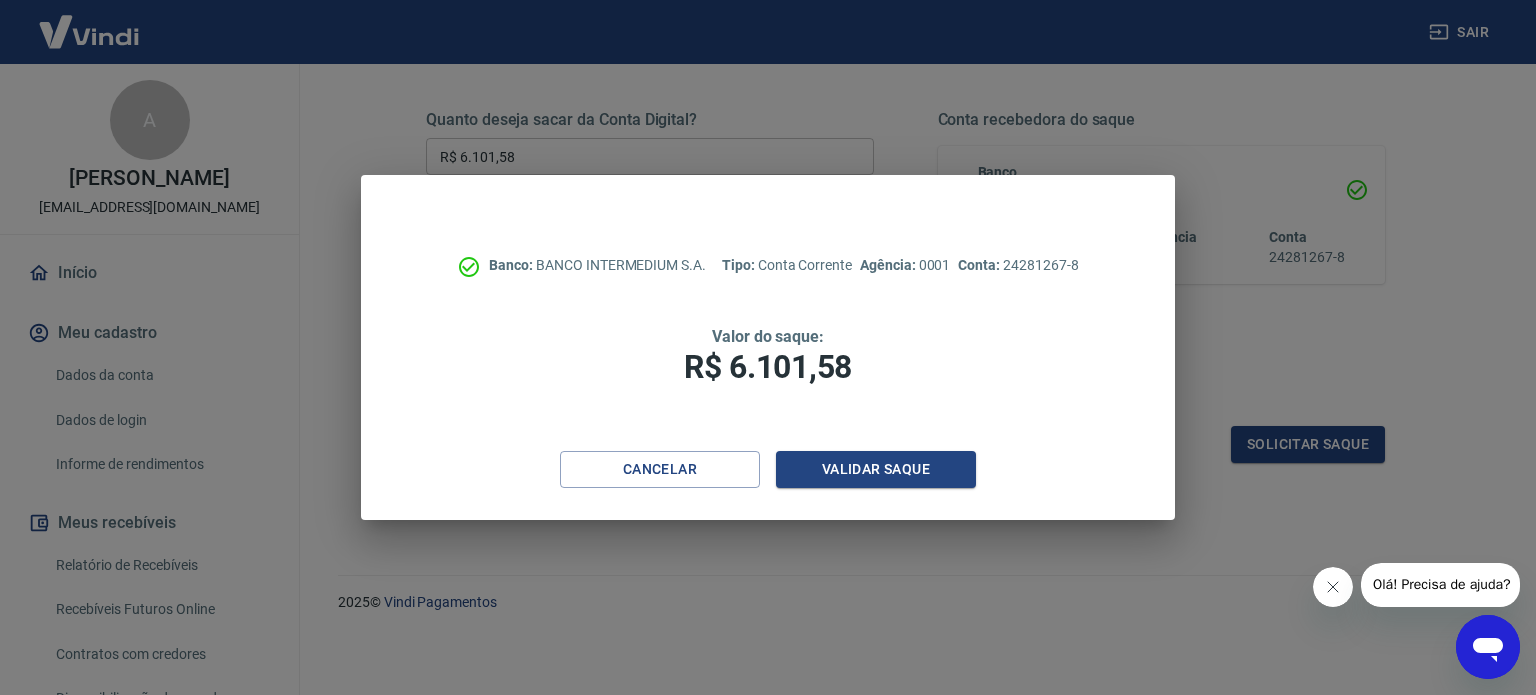 click at bounding box center [1332, 587] 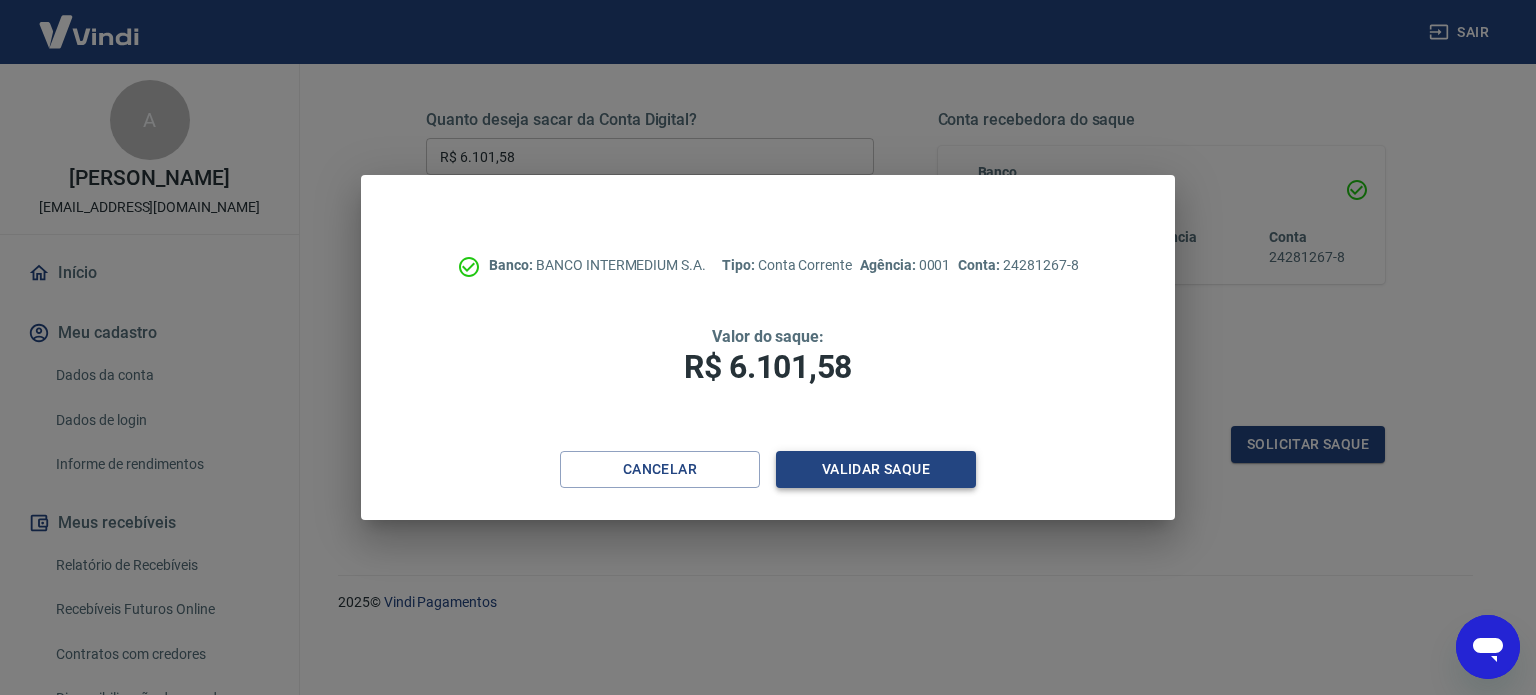 click on "Validar saque" at bounding box center (876, 469) 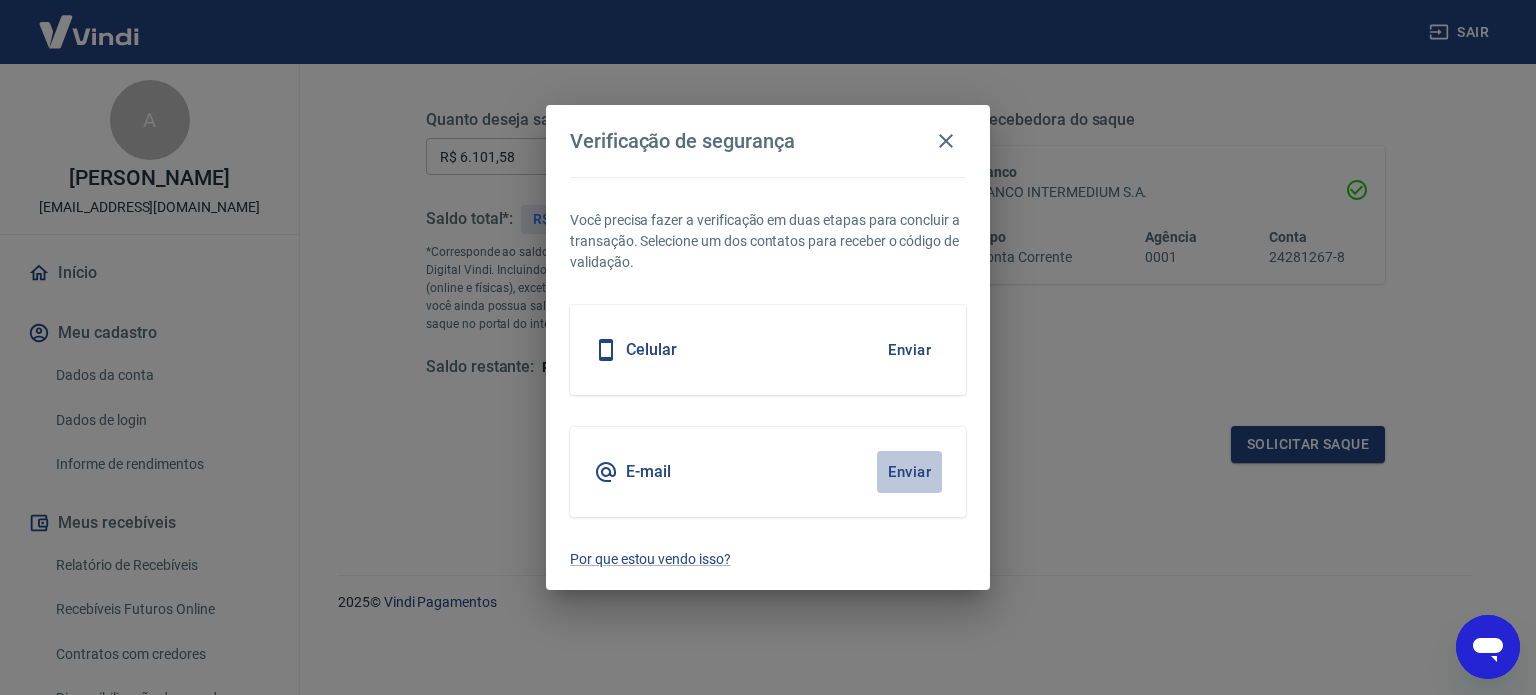 click on "Enviar" at bounding box center [909, 472] 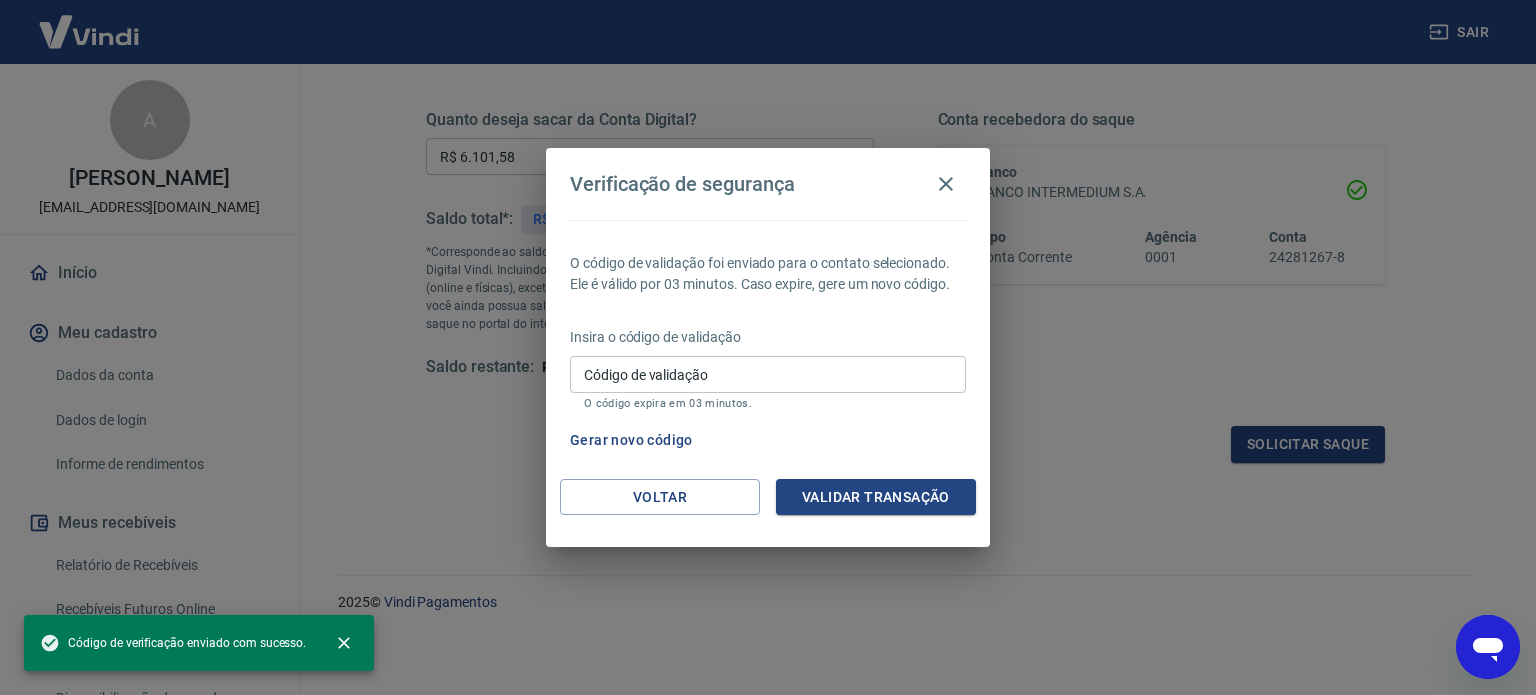 click on "Código de validação" at bounding box center [768, 374] 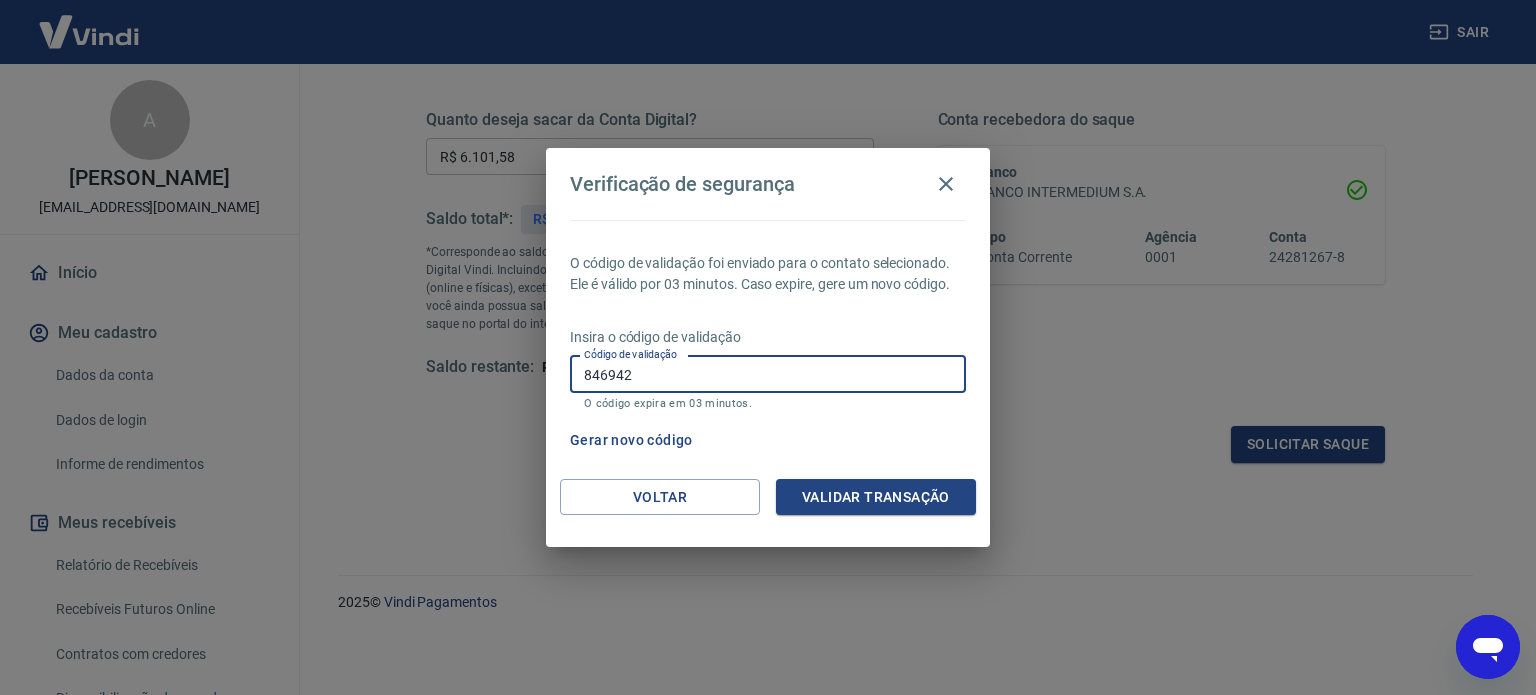 type on "846942" 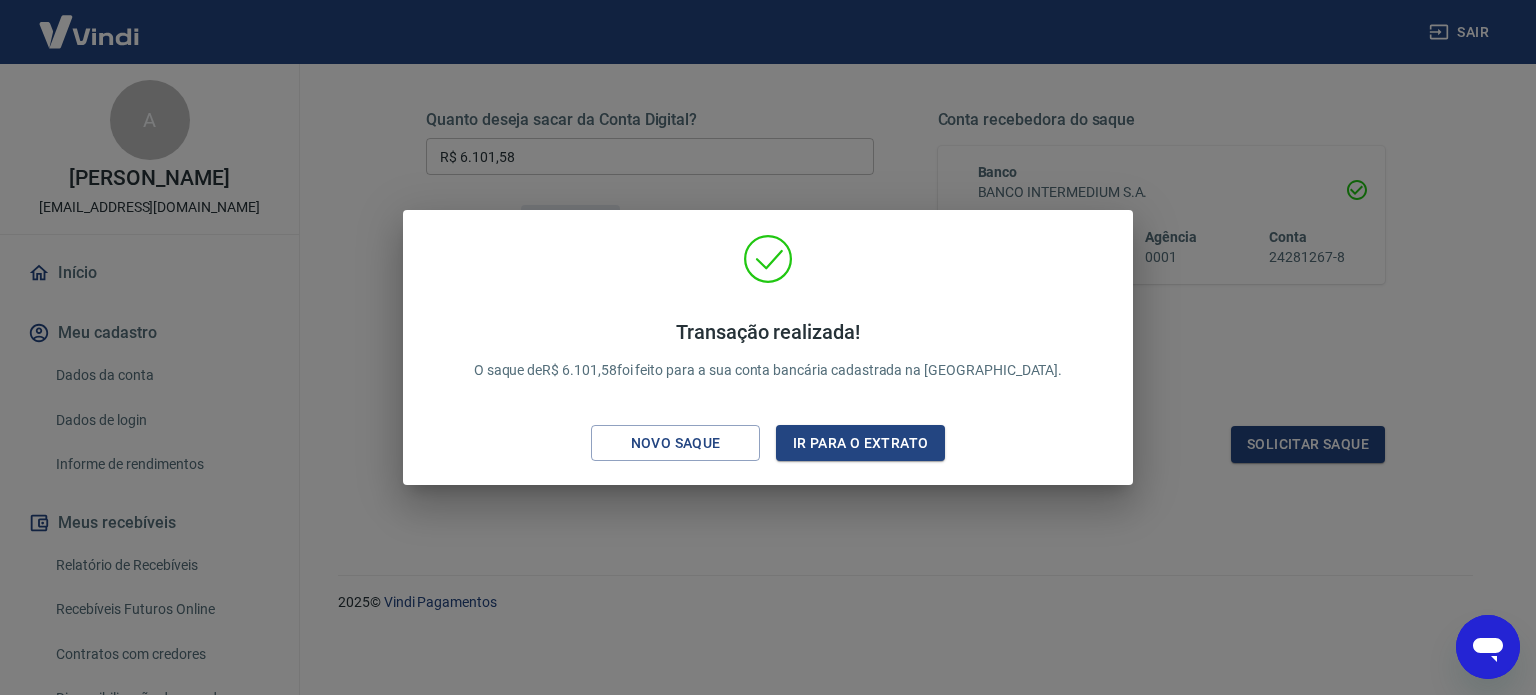 click on "Transação realizada! O saque de  R$ 6.101,58  foi feito para a sua conta bancária cadastrada na Vindi. Novo saque Ir para o extrato" at bounding box center (768, 347) 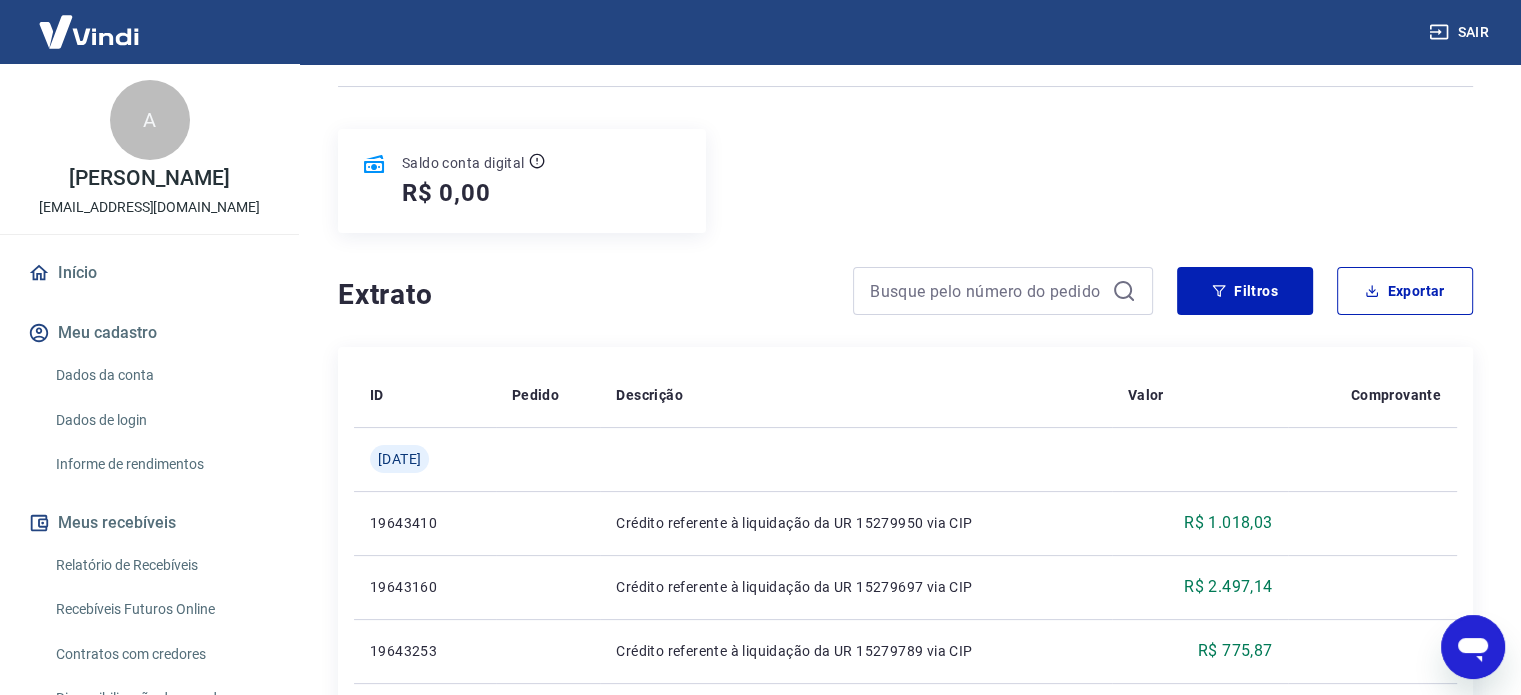 scroll, scrollTop: 200, scrollLeft: 0, axis: vertical 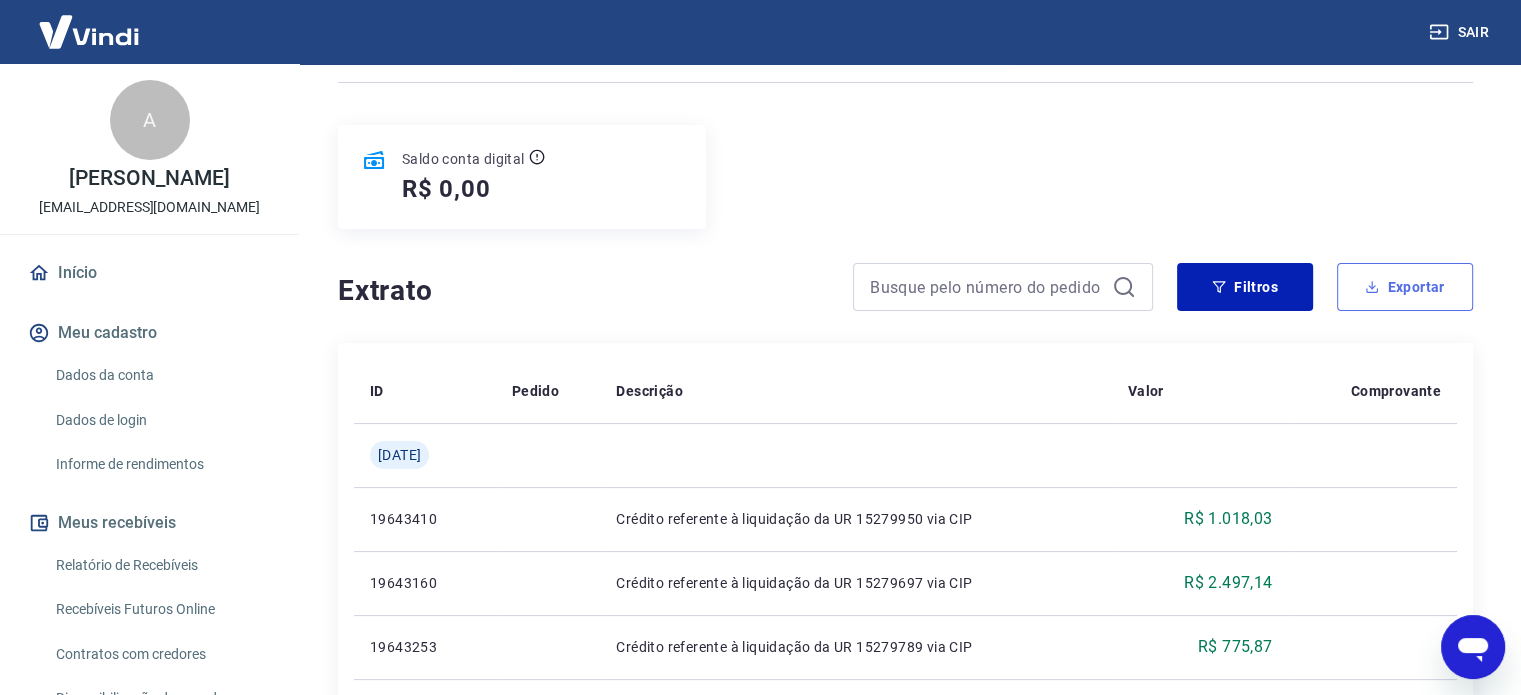 click on "Exportar" at bounding box center (1405, 287) 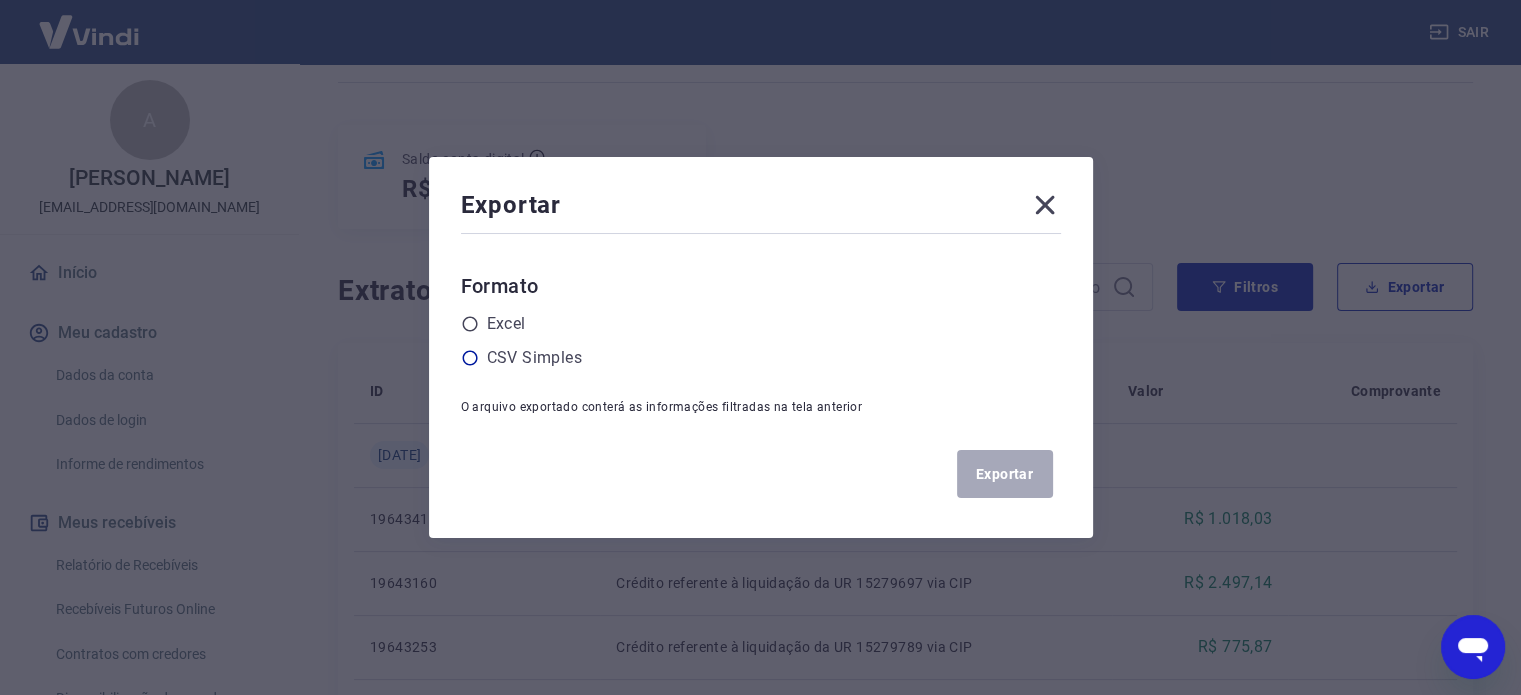 click on "CSV Simples" at bounding box center [534, 358] 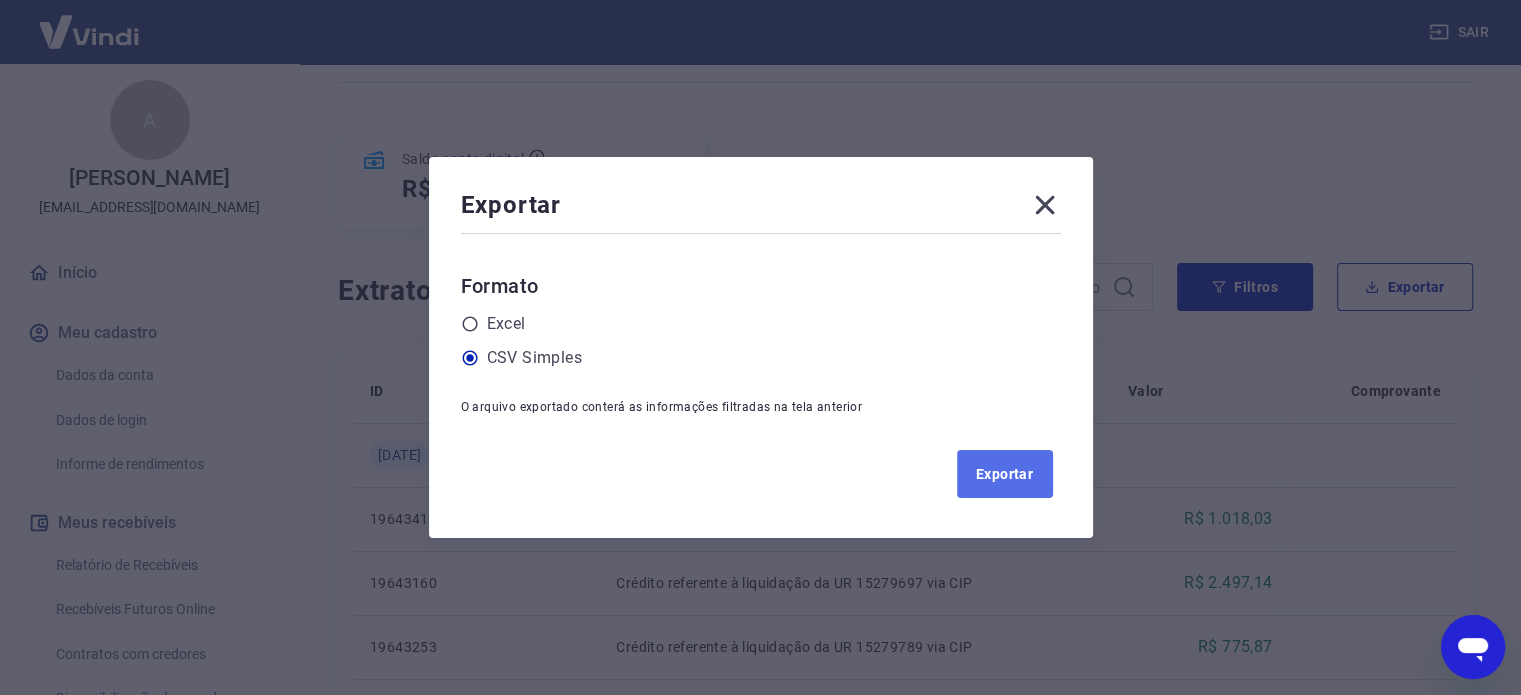 click on "Exportar" at bounding box center [1005, 474] 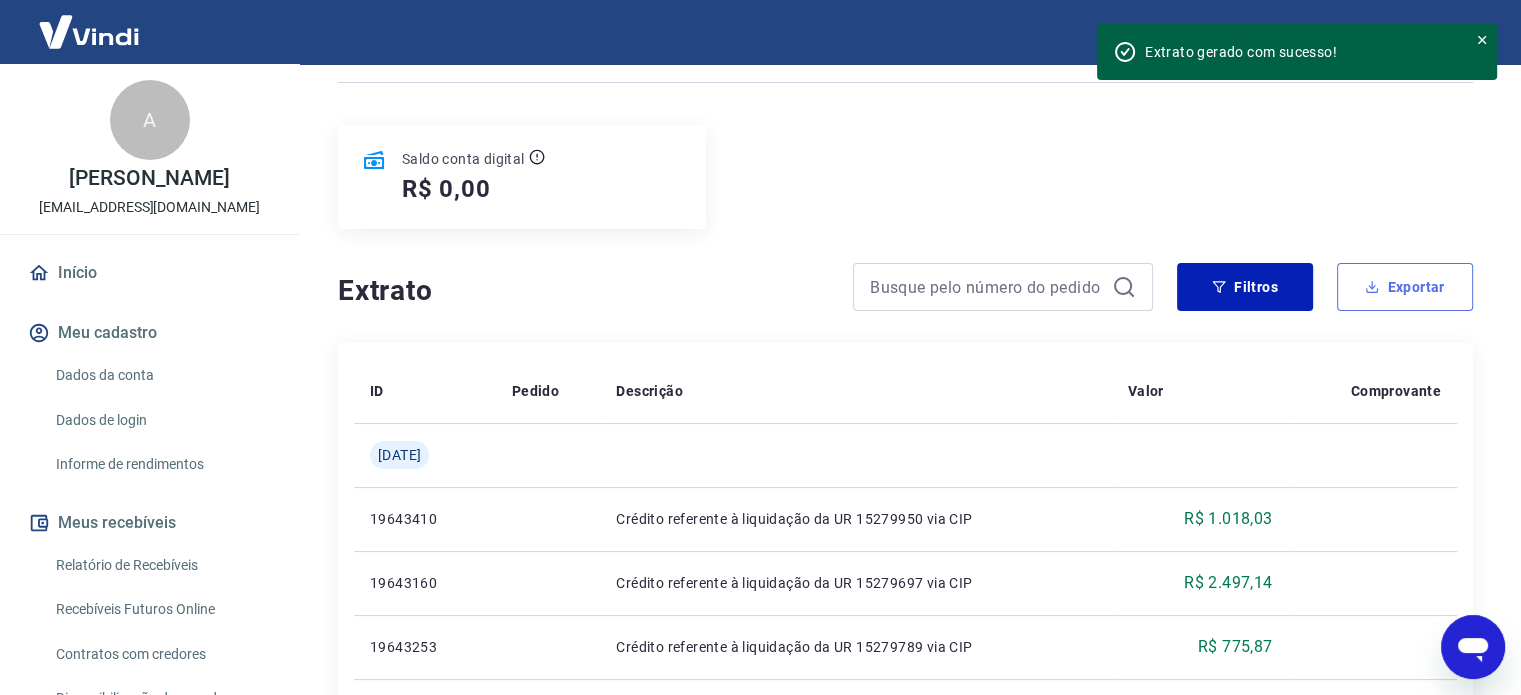 click on "Exportar" at bounding box center (1405, 287) 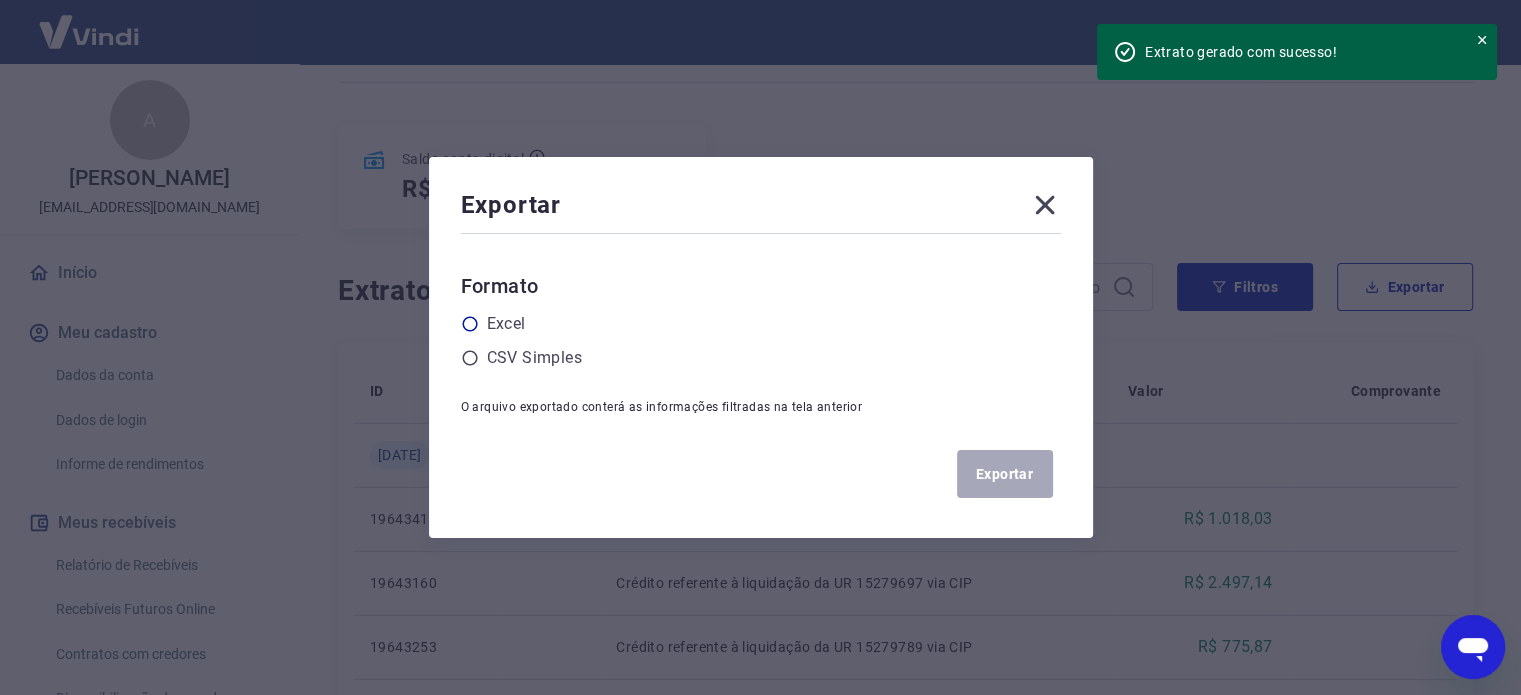 click on "Excel" at bounding box center [506, 324] 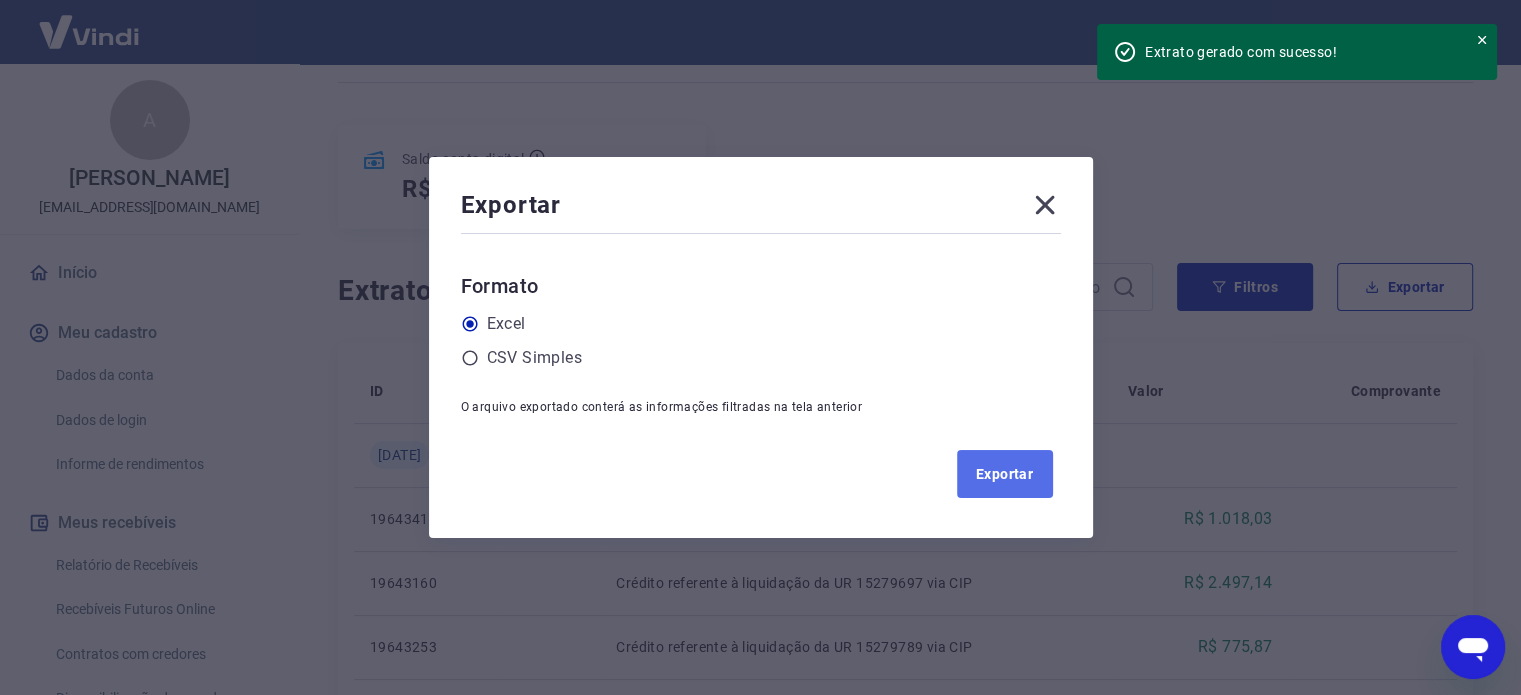 click on "Exportar" at bounding box center (1005, 474) 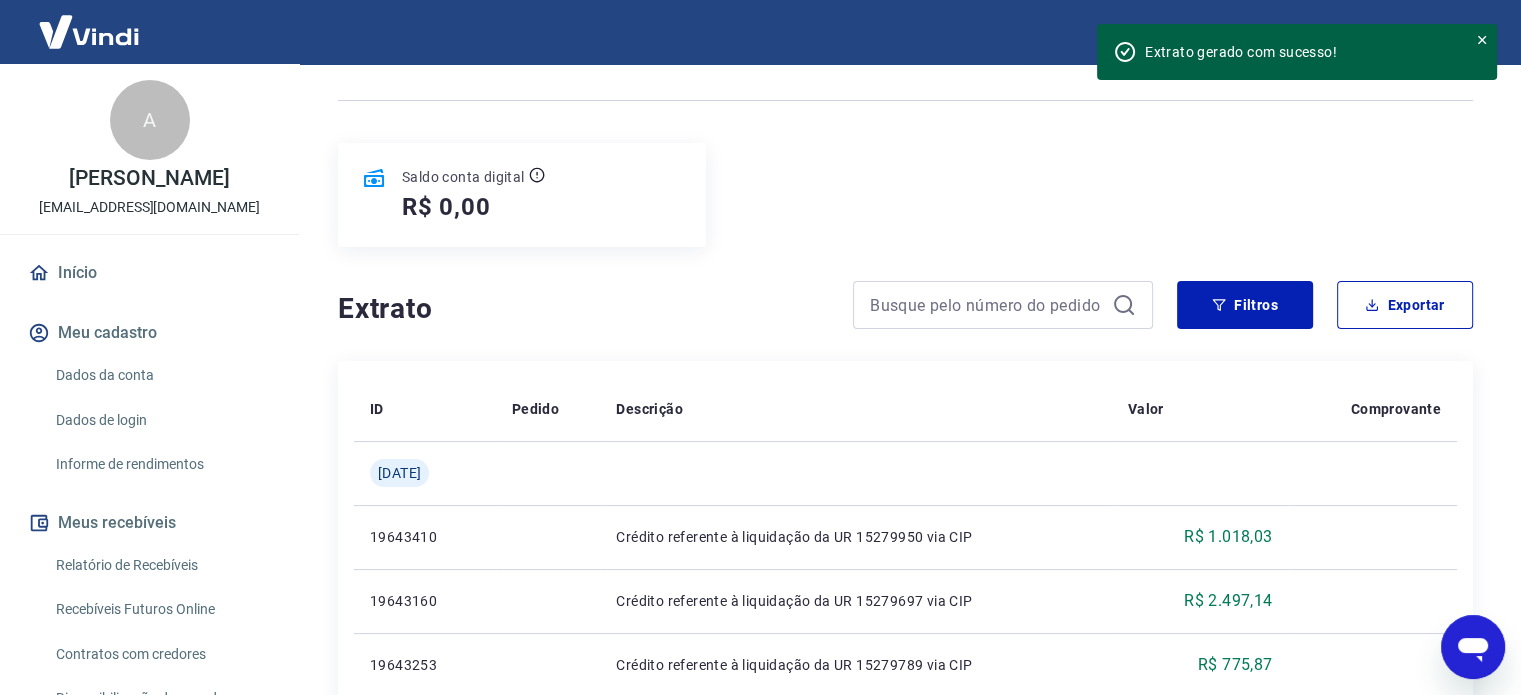scroll, scrollTop: 0, scrollLeft: 0, axis: both 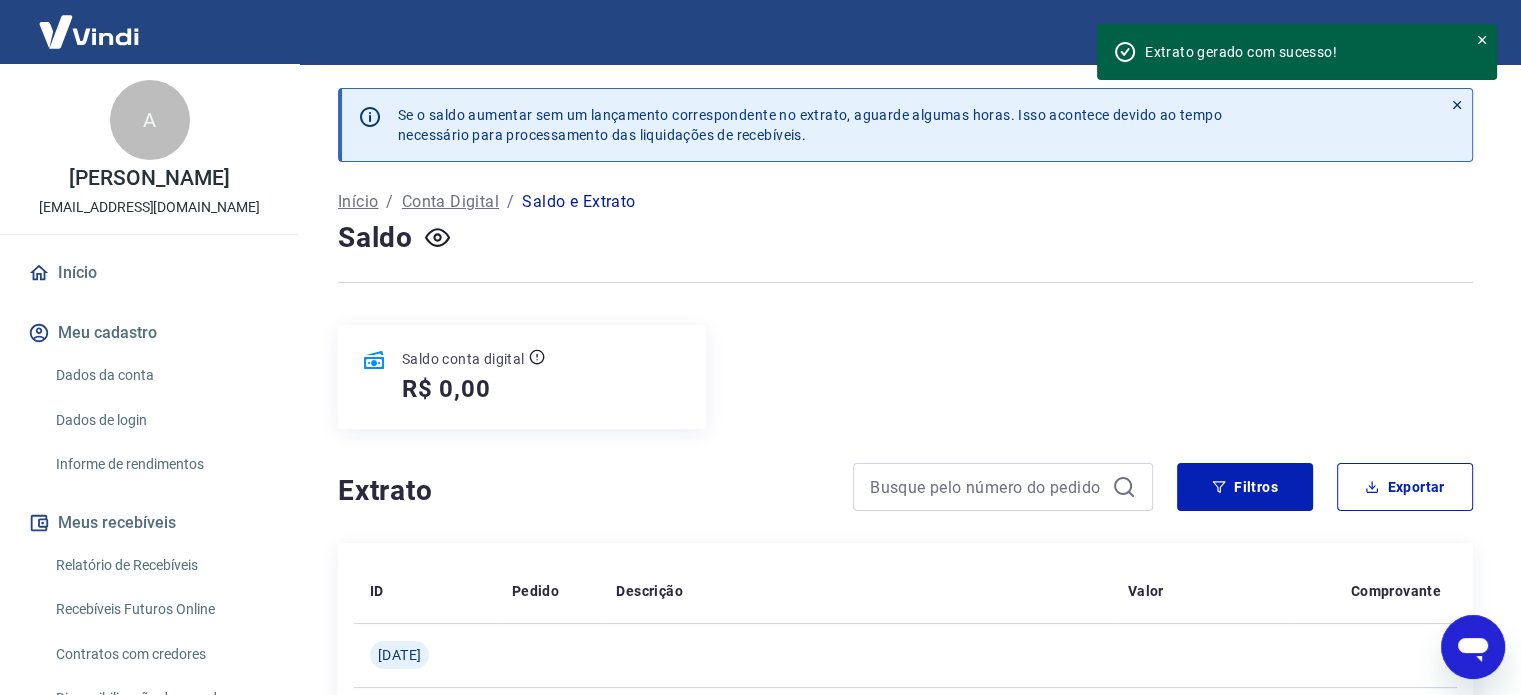 click on "Relatório de Recebíveis" at bounding box center (161, 565) 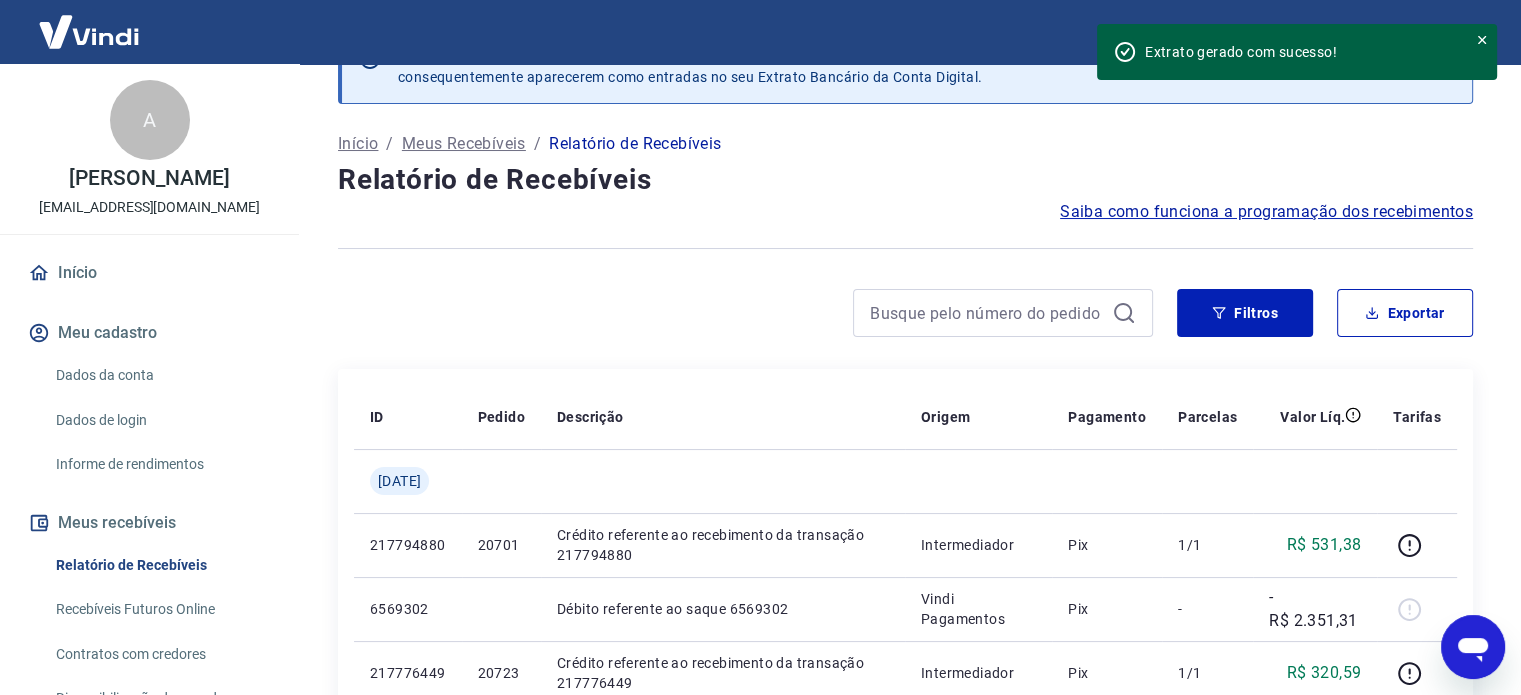 scroll, scrollTop: 0, scrollLeft: 0, axis: both 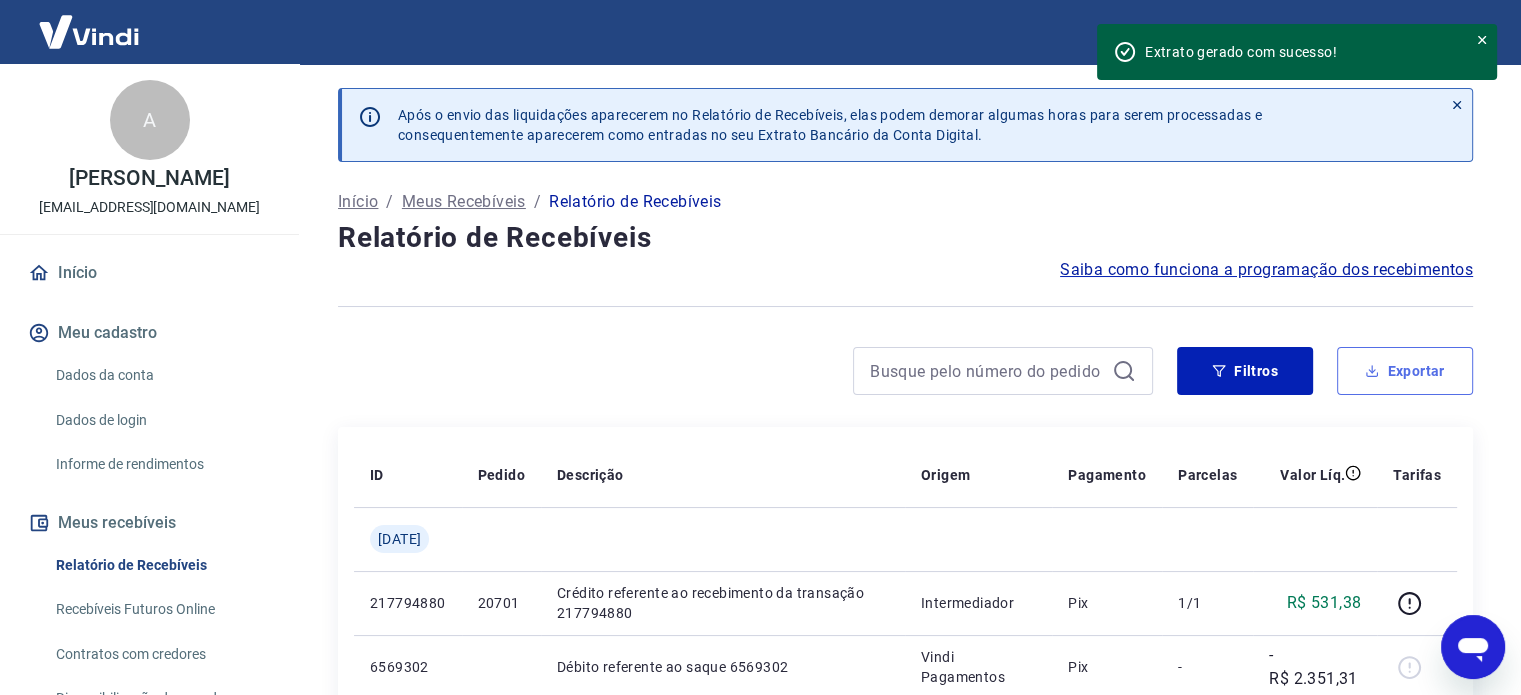 click on "Exportar" at bounding box center (1405, 371) 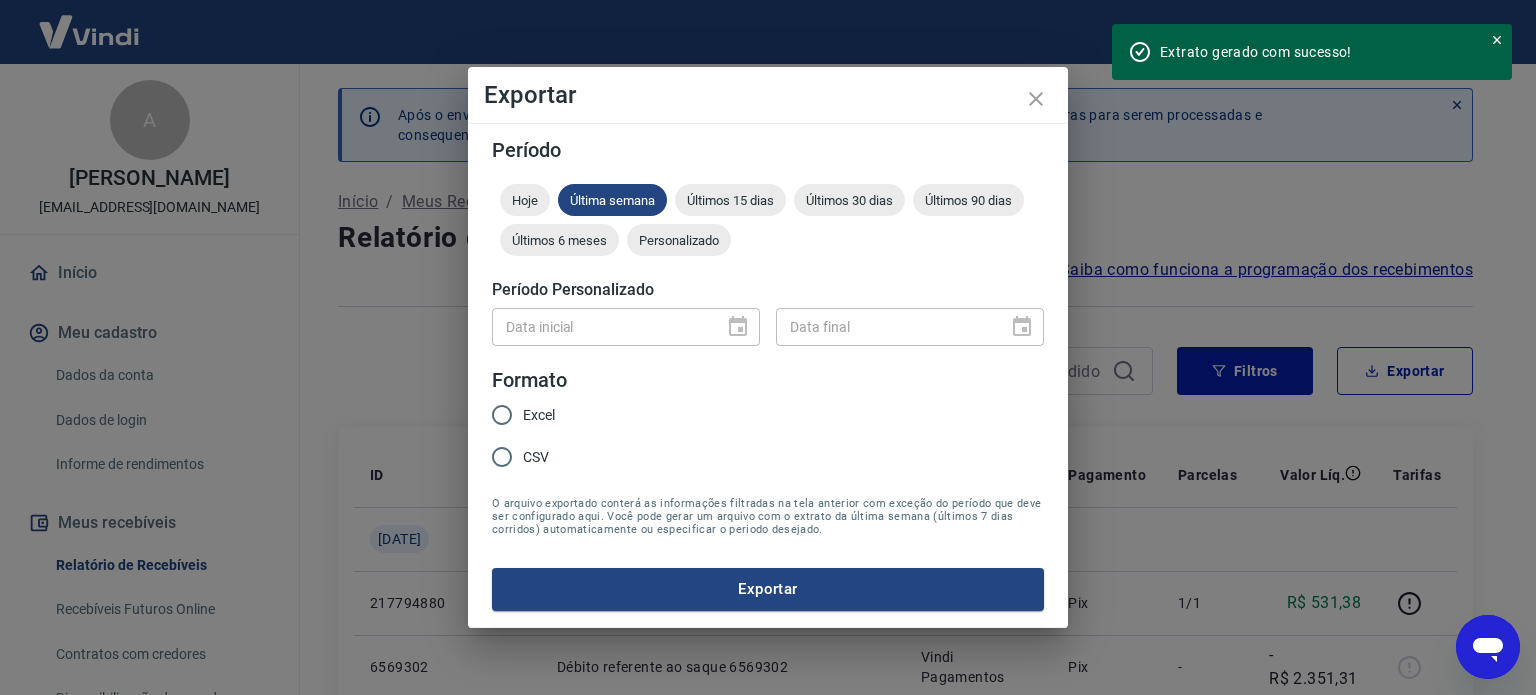 click on "Excel" at bounding box center [539, 415] 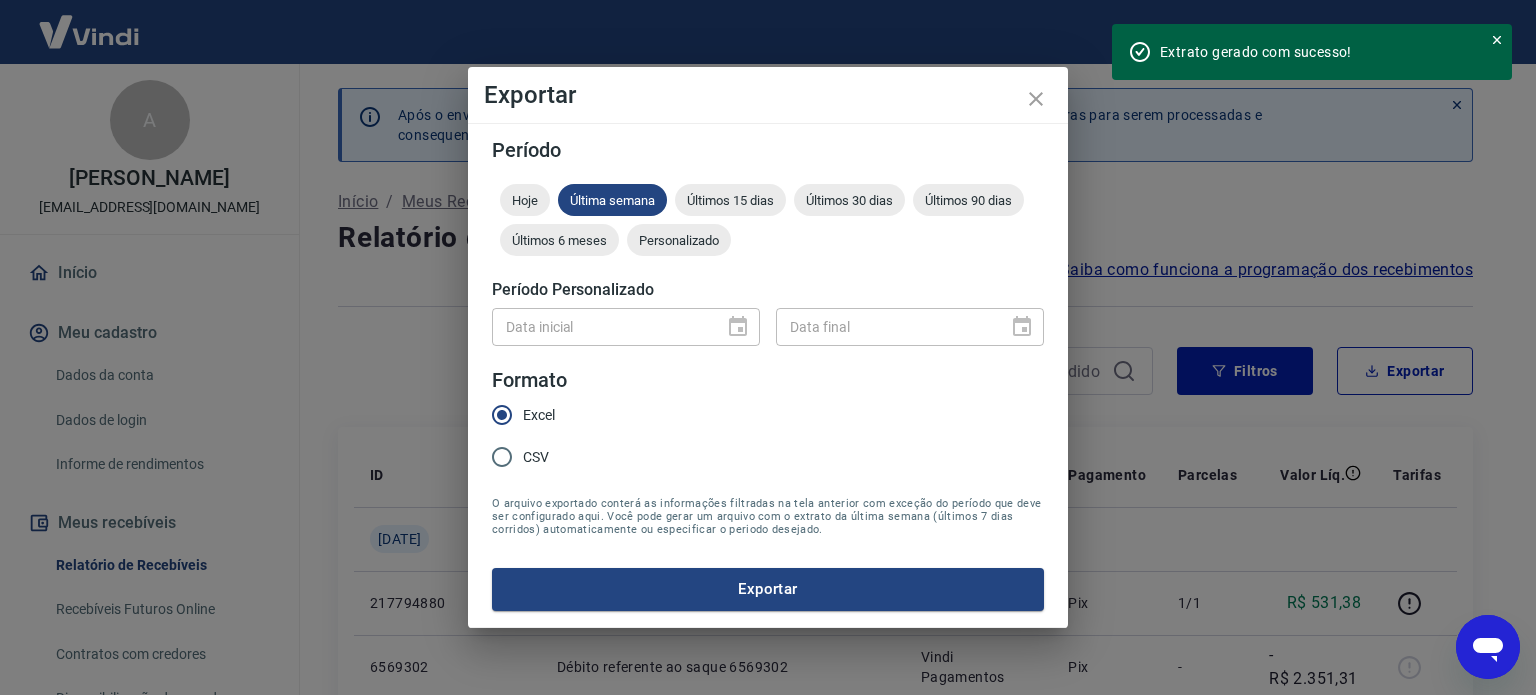 click on "Data inicial" at bounding box center (626, 326) 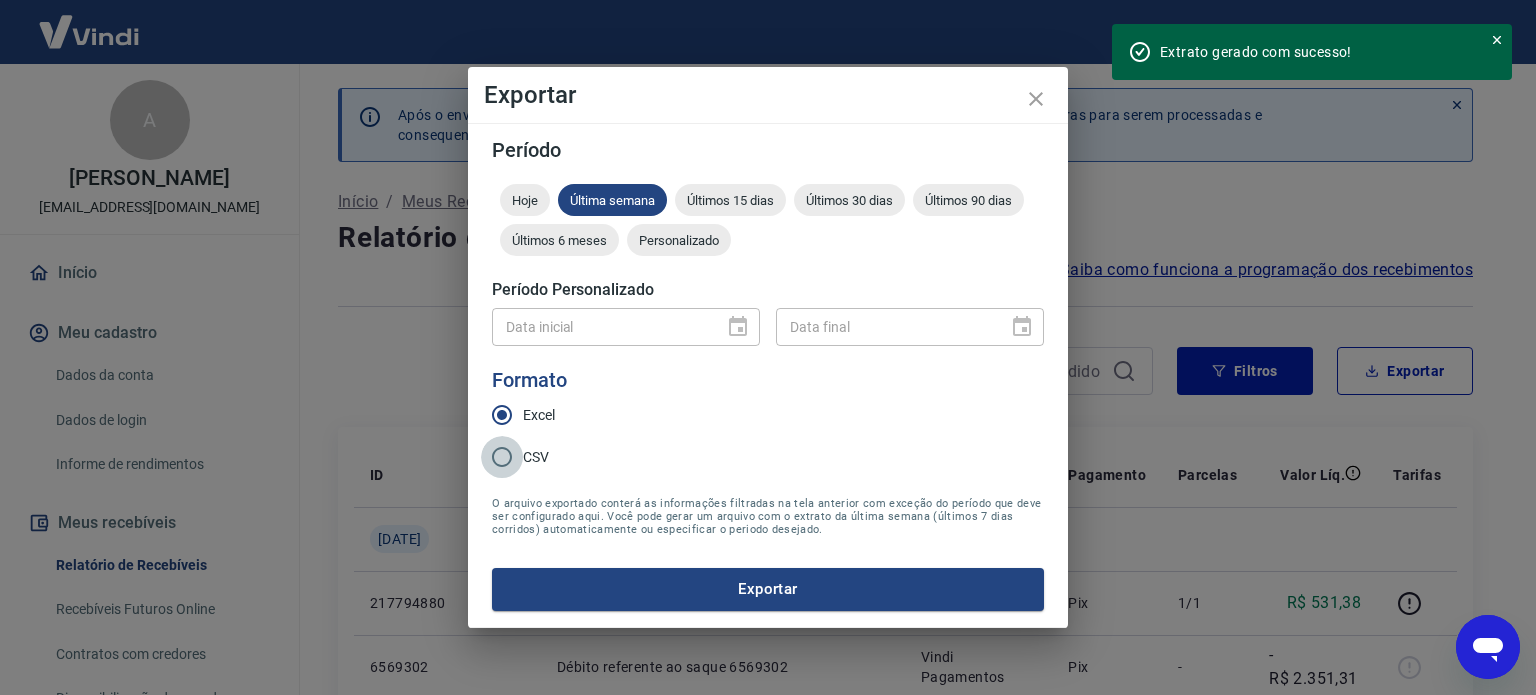 click on "CSV" at bounding box center [502, 457] 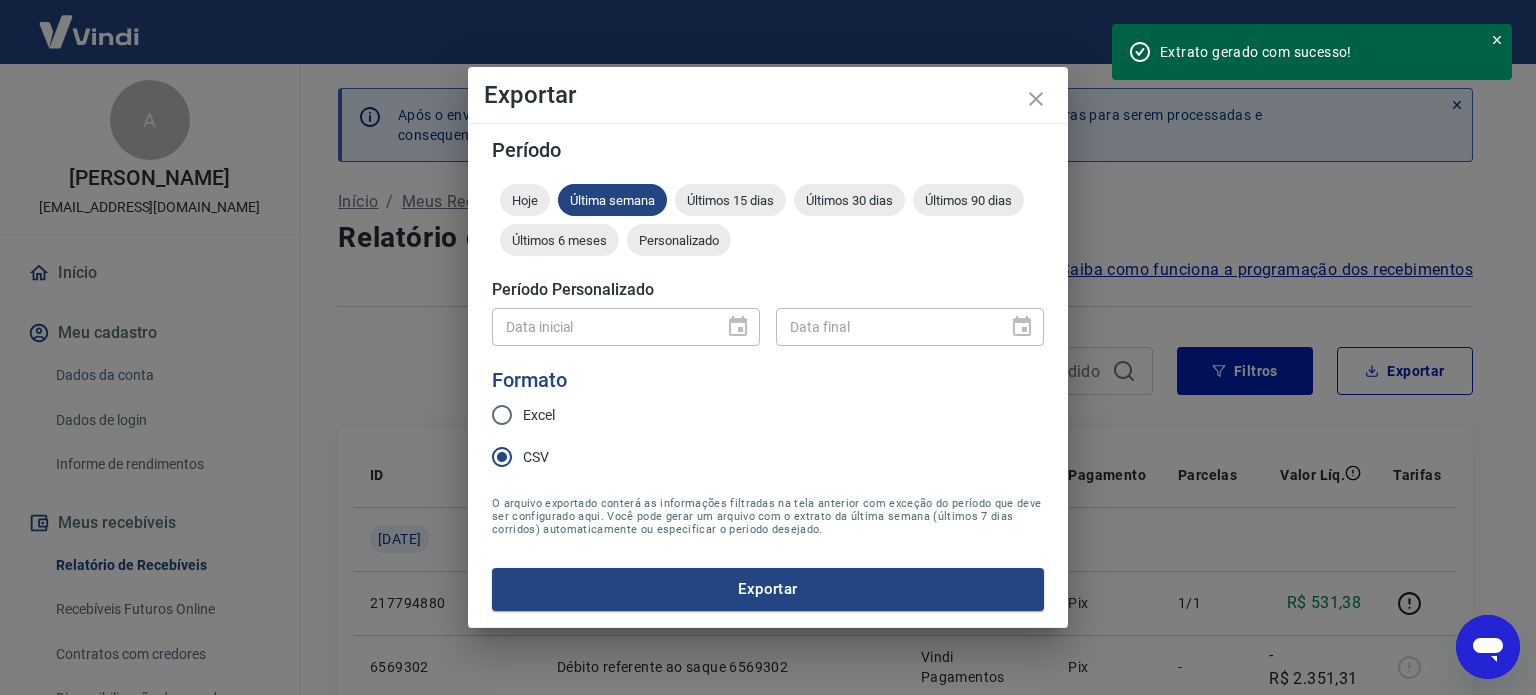 click on "Excel" at bounding box center (502, 415) 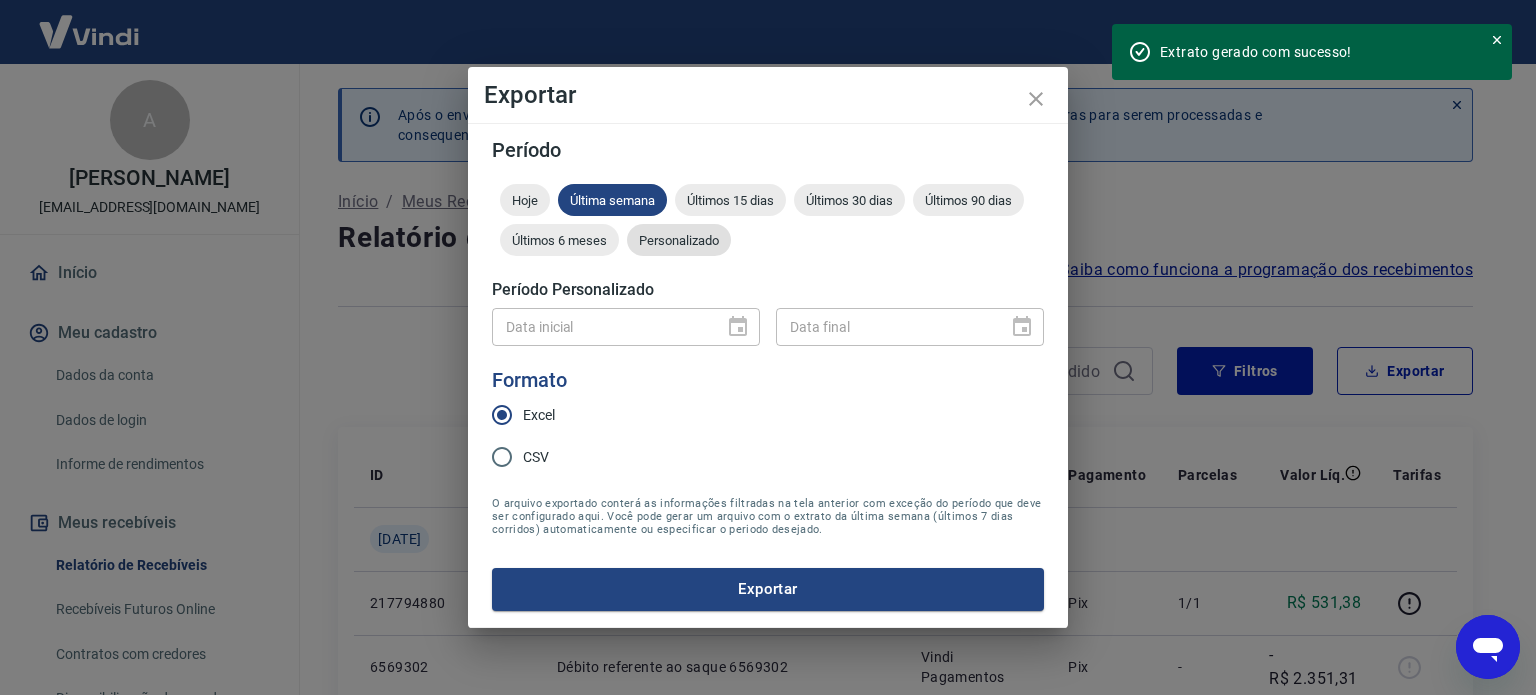 click on "Personalizado" at bounding box center [679, 240] 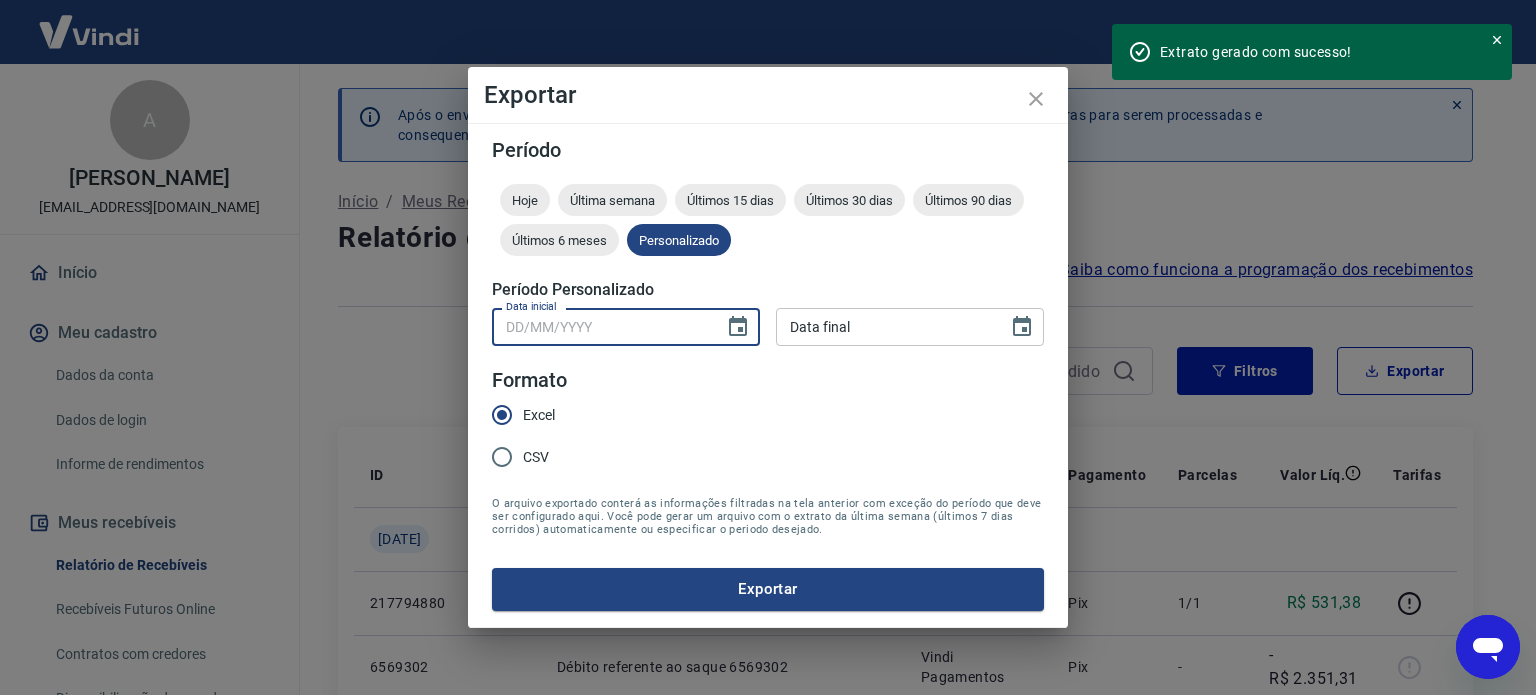 click on "Data inicial" at bounding box center (601, 326) 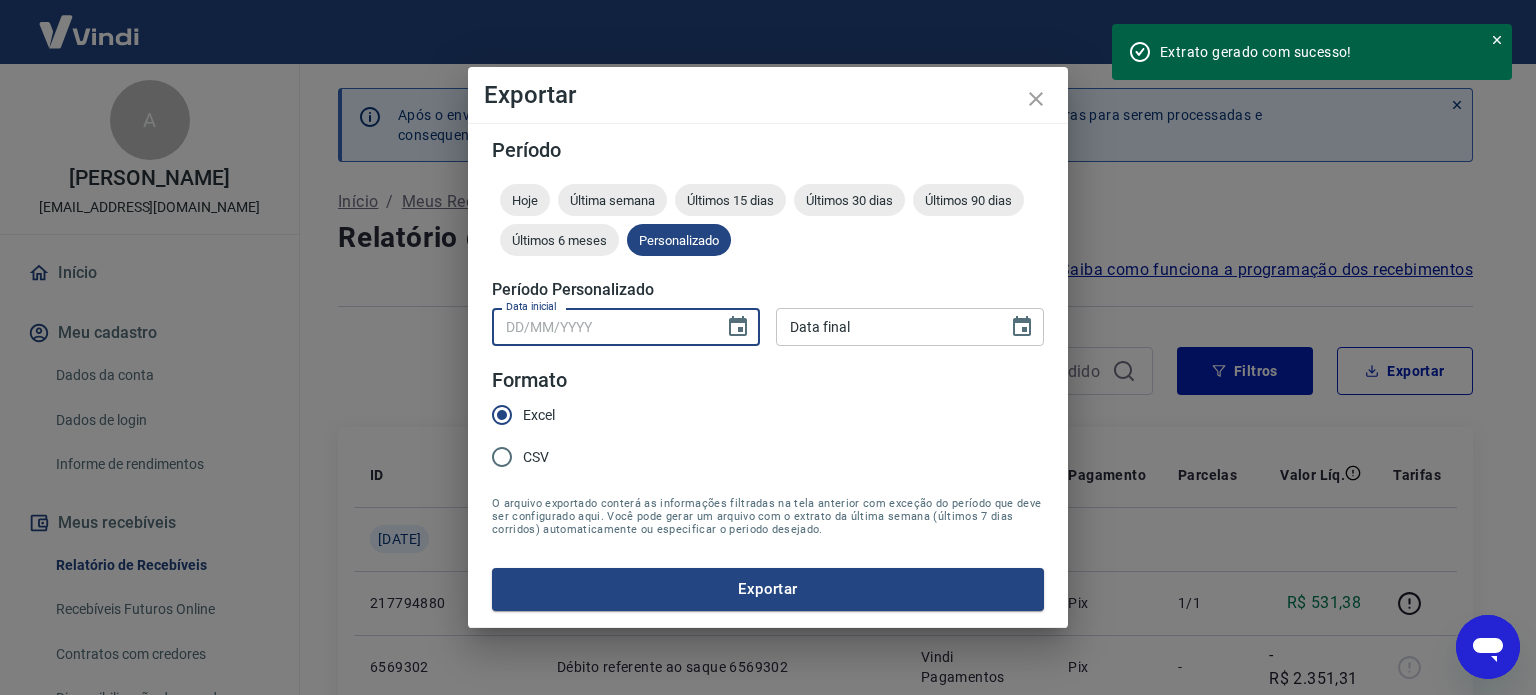 type on "DD/MM/YYYY" 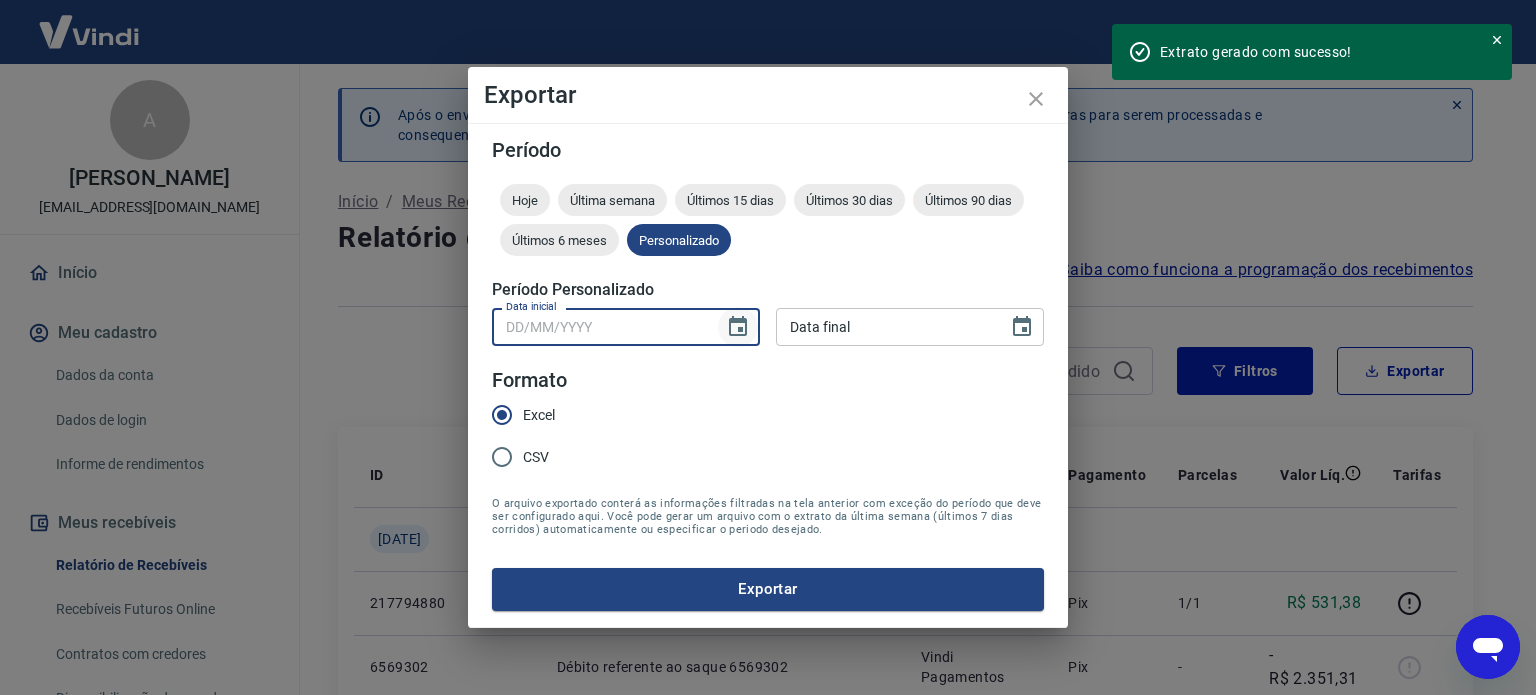 click 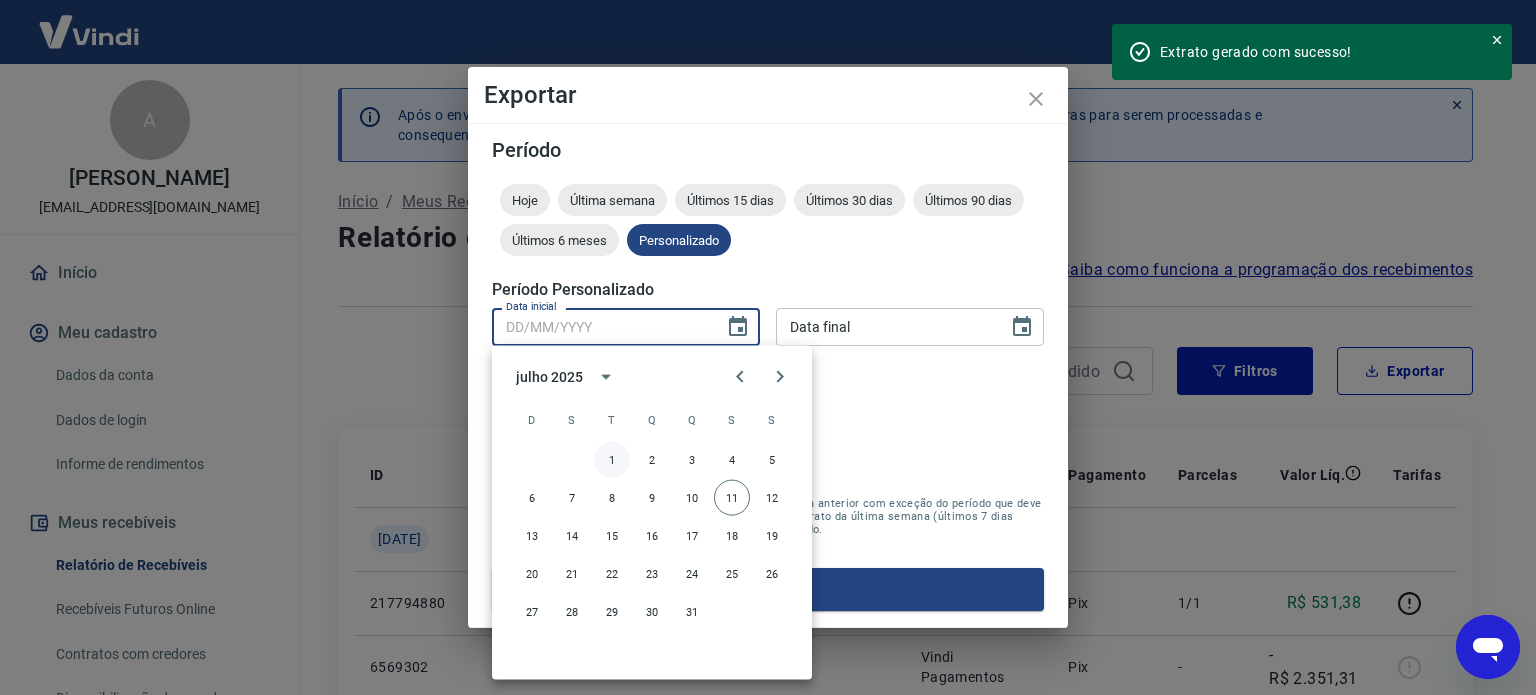 click on "1" at bounding box center (612, 460) 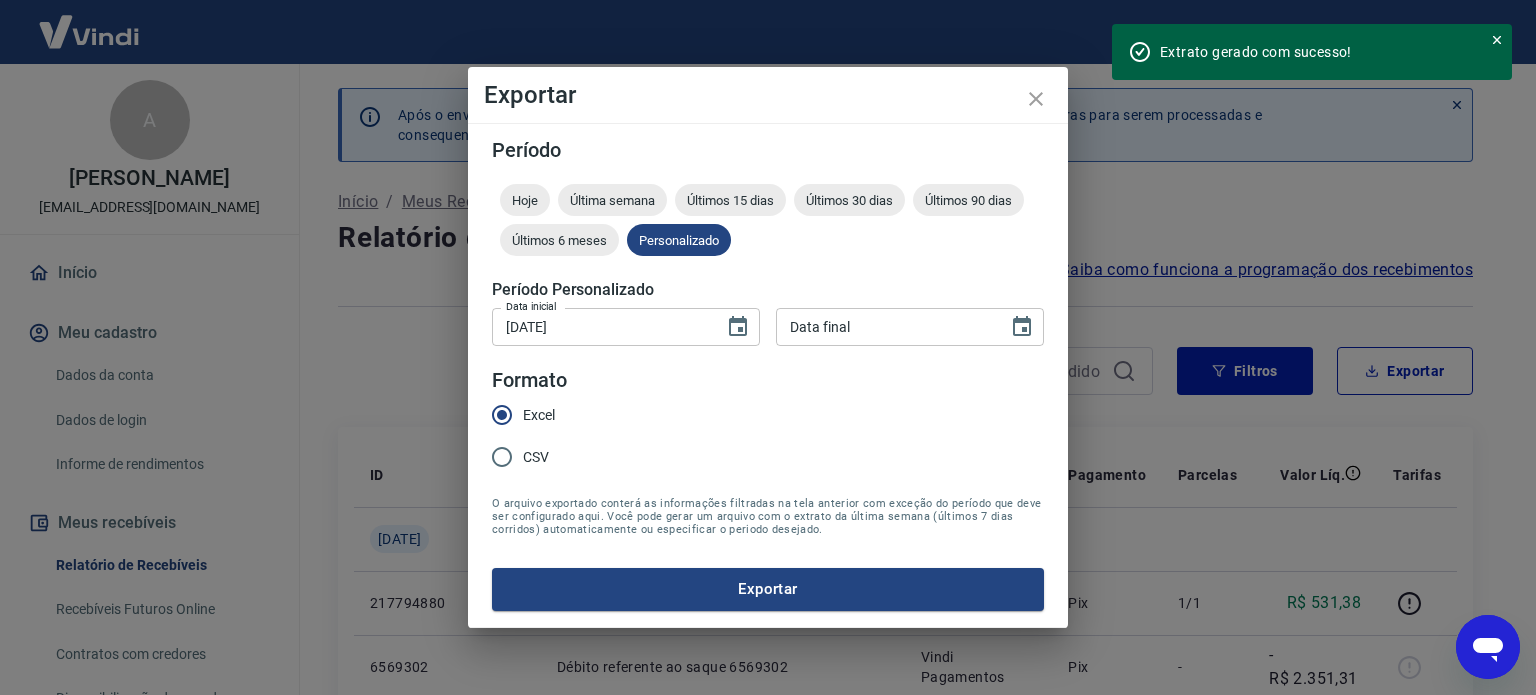 type on "DD/MM/YYYY" 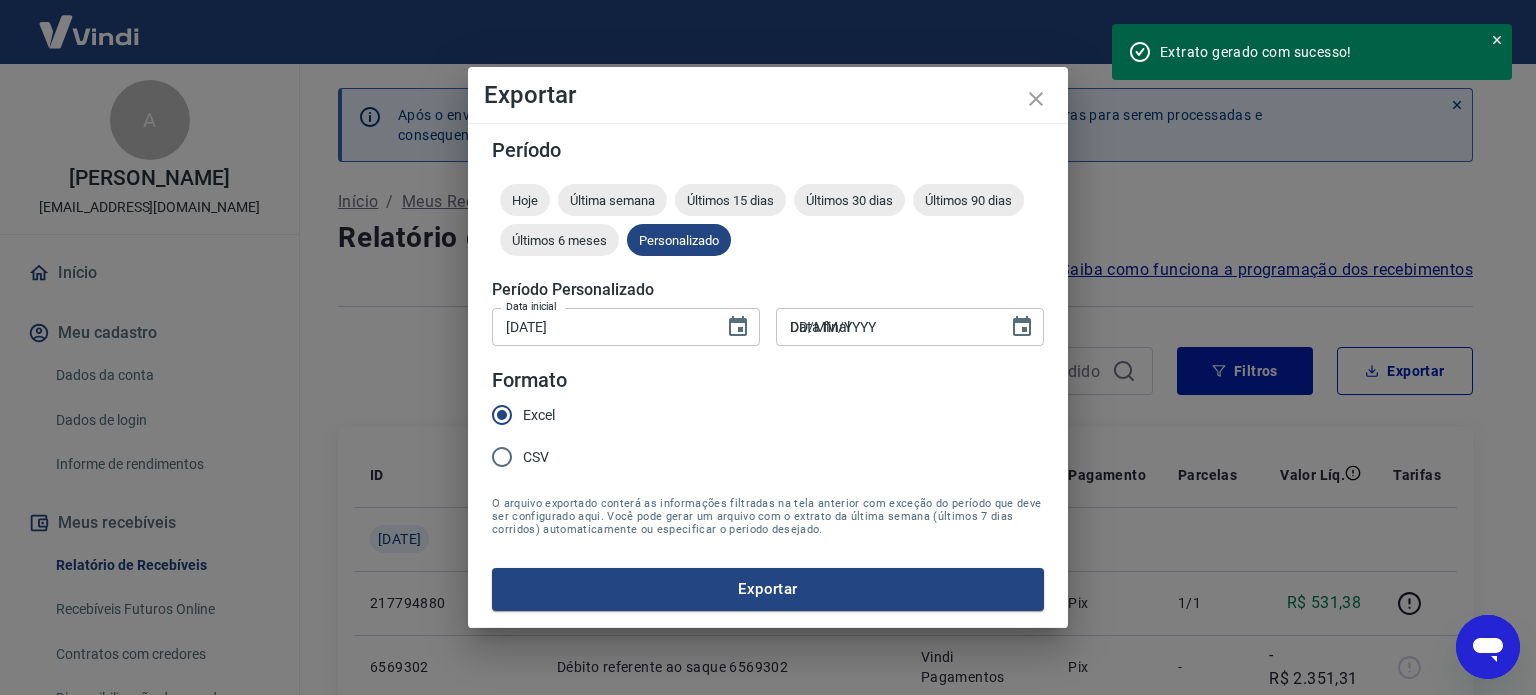click on "DD/MM/YYYY" at bounding box center (885, 326) 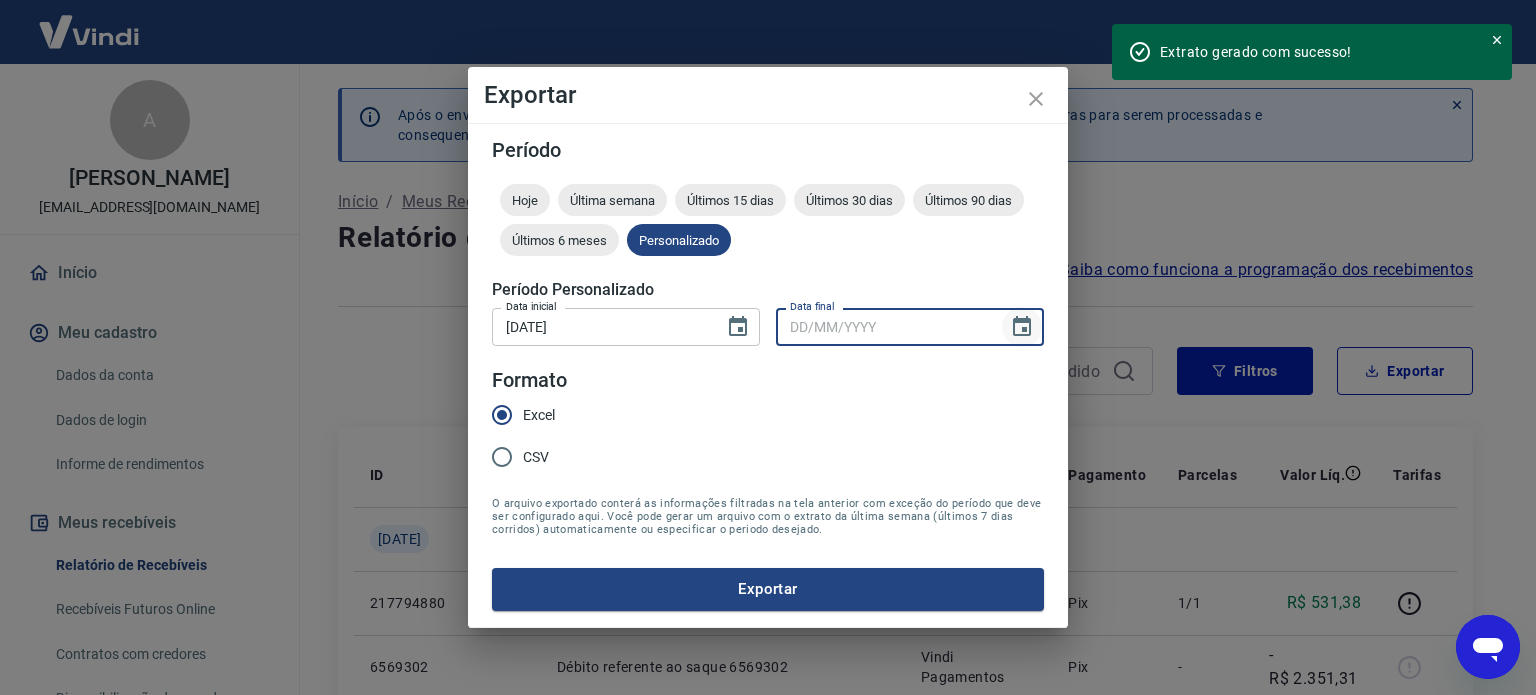 click 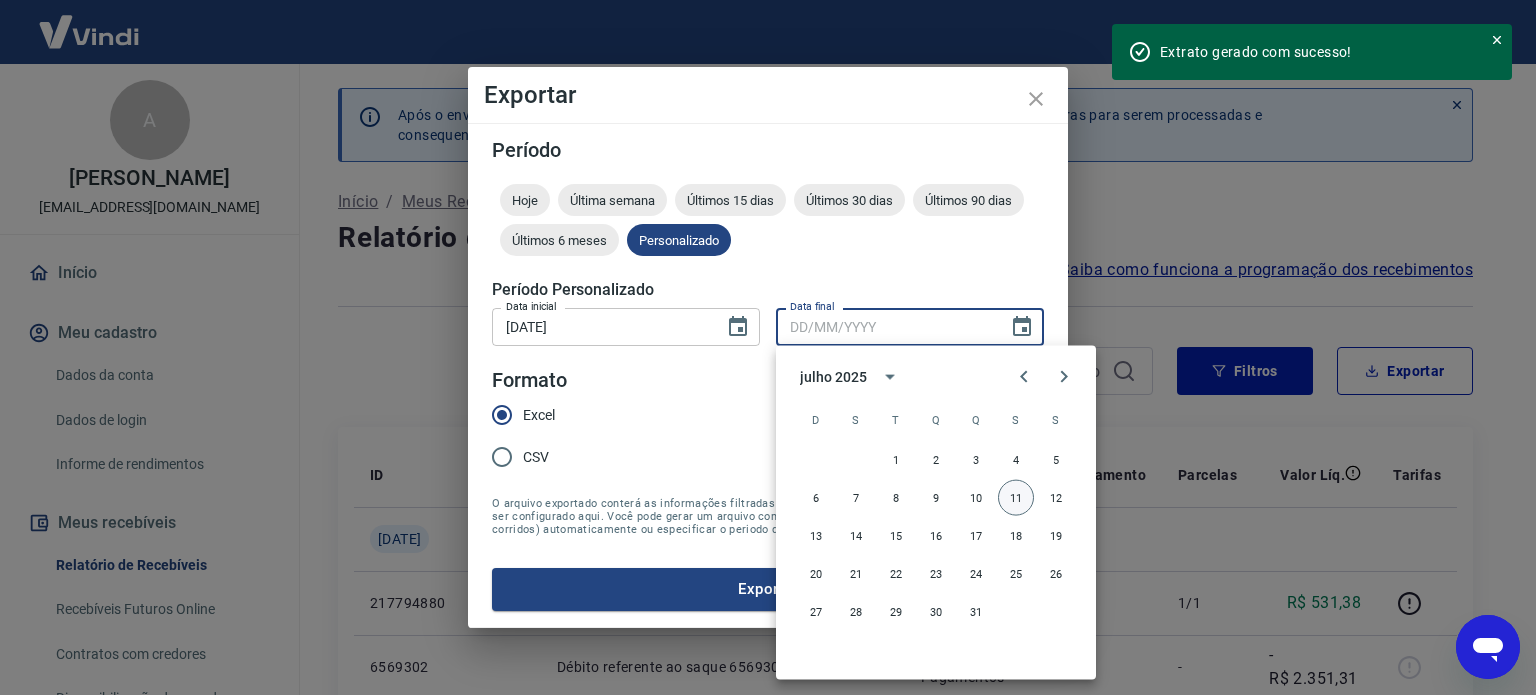 click on "11" at bounding box center [1016, 498] 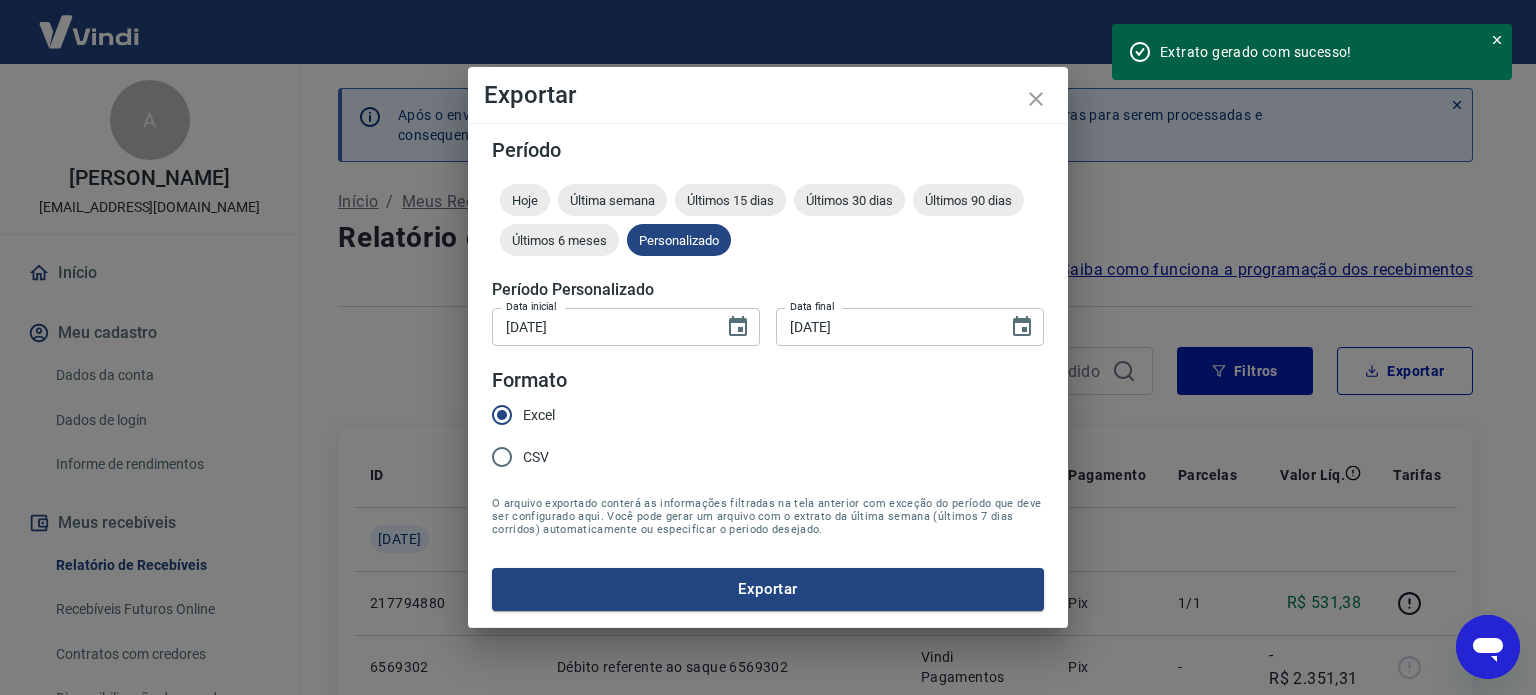 click on "Exportar" at bounding box center (768, 589) 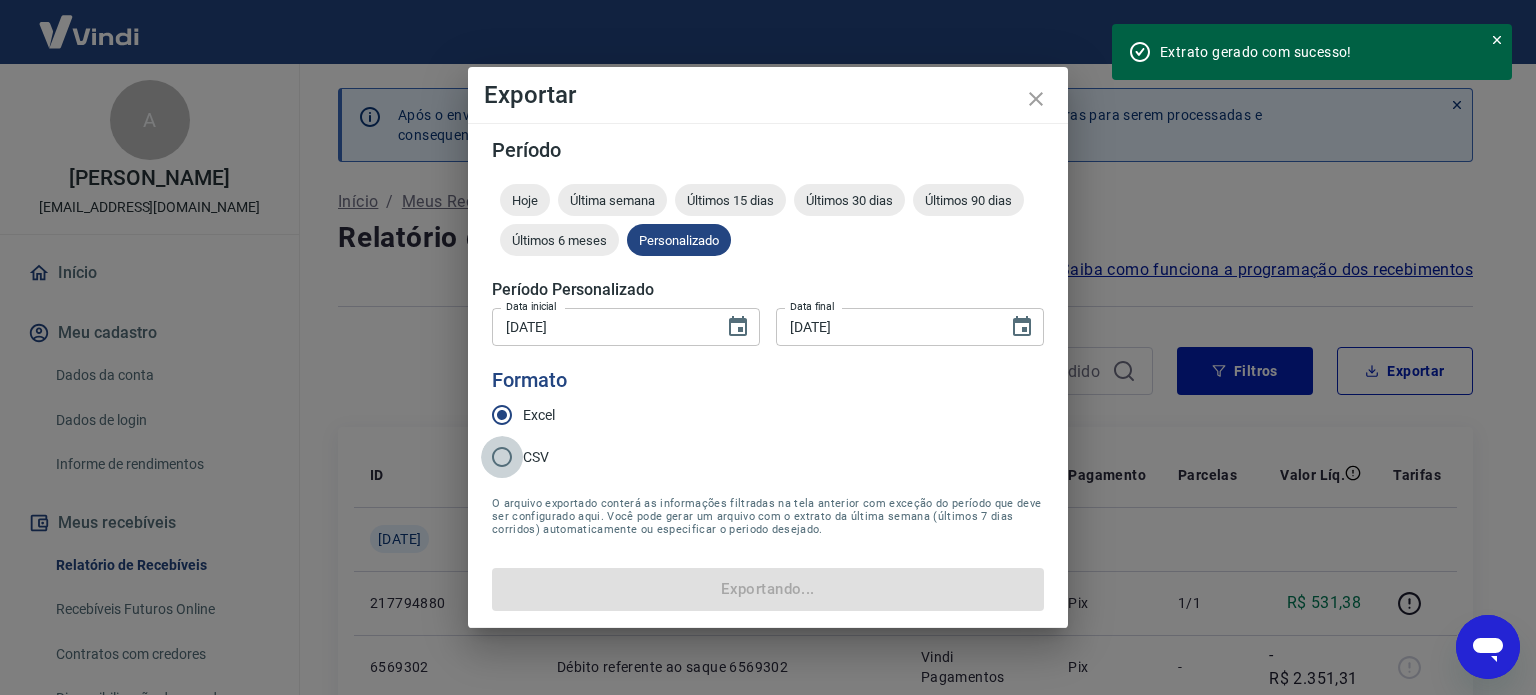 click on "CSV" at bounding box center (502, 457) 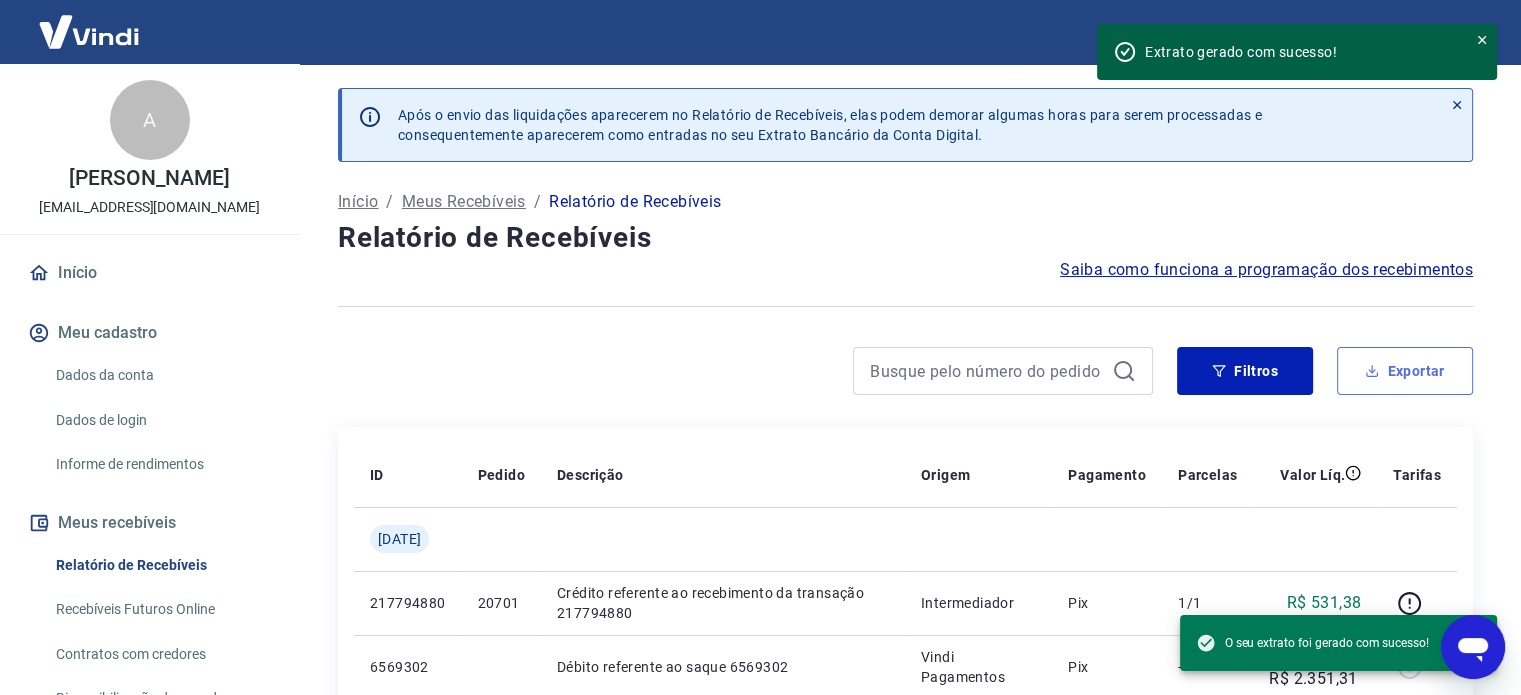 click 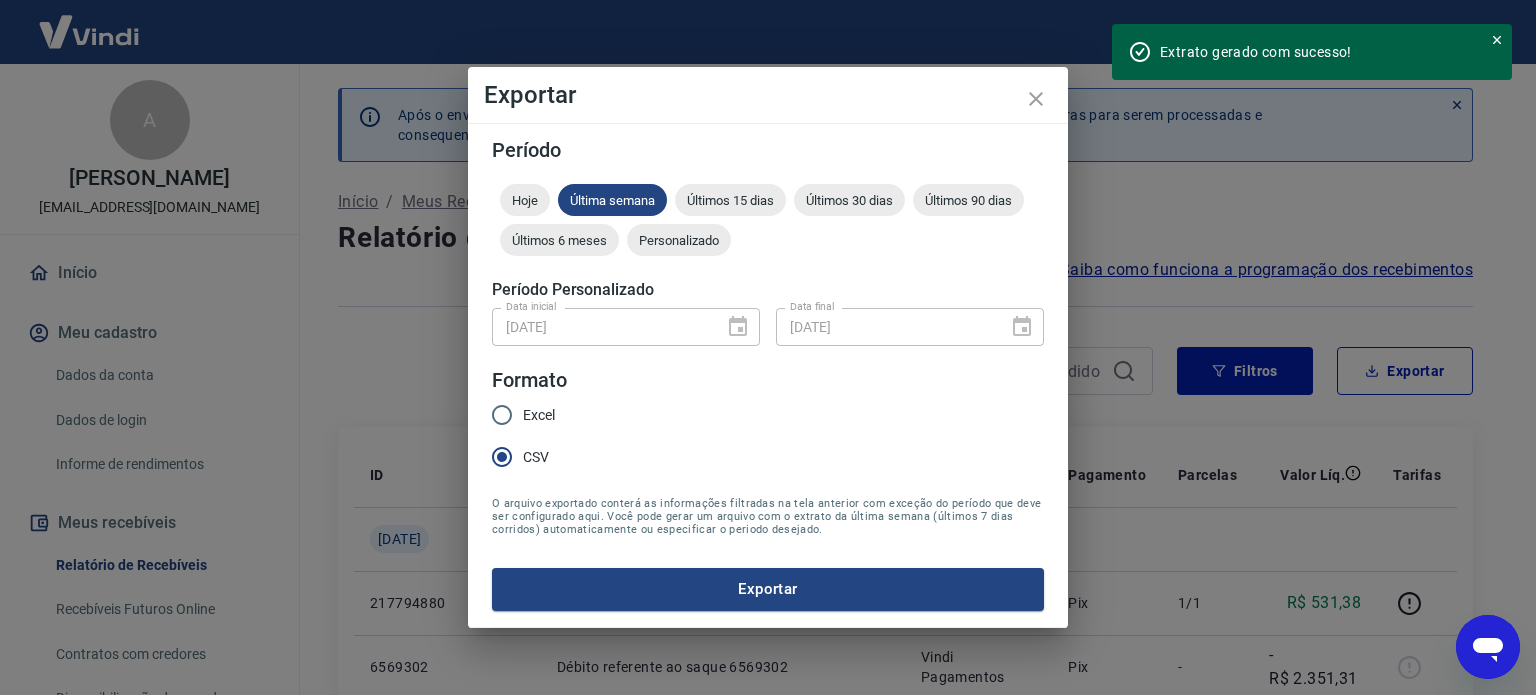 click at bounding box center [732, 327] 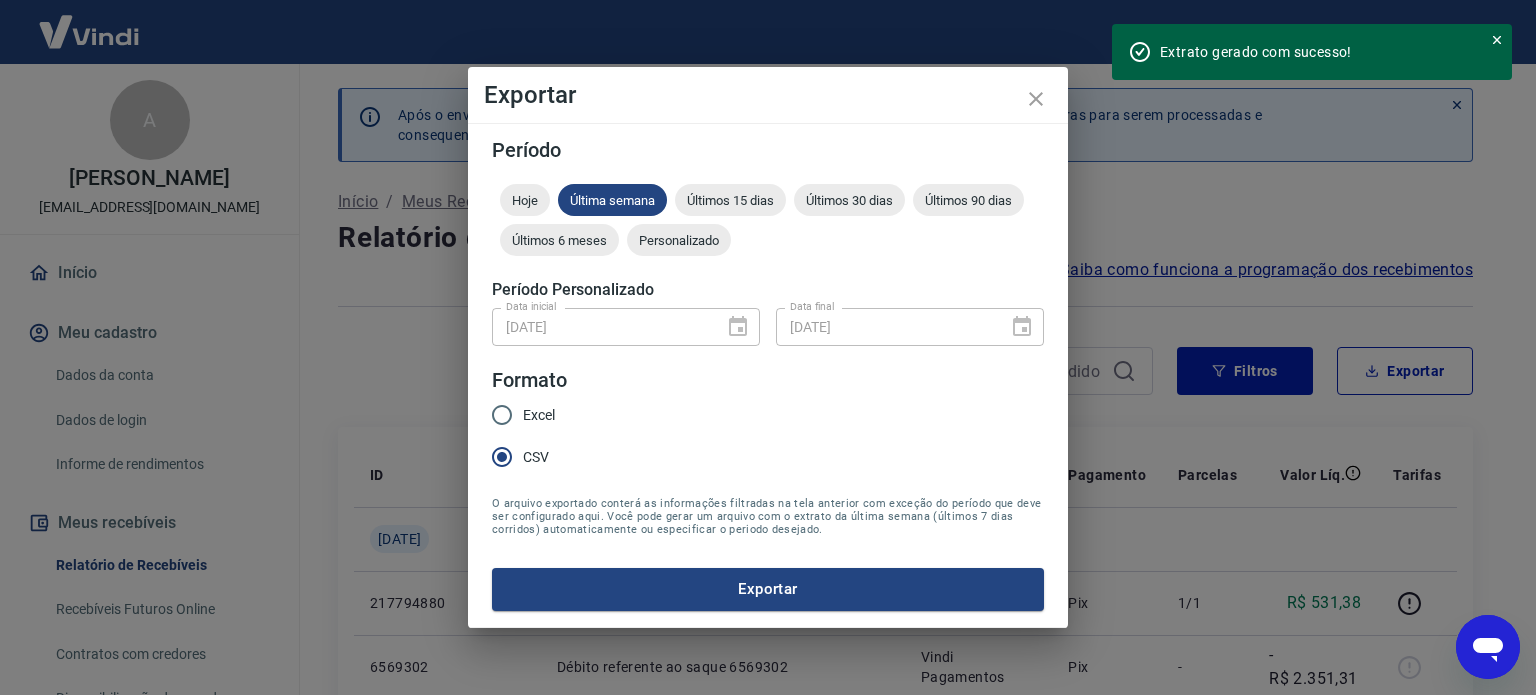 click on "[DATE] Data inicial" at bounding box center (626, 326) 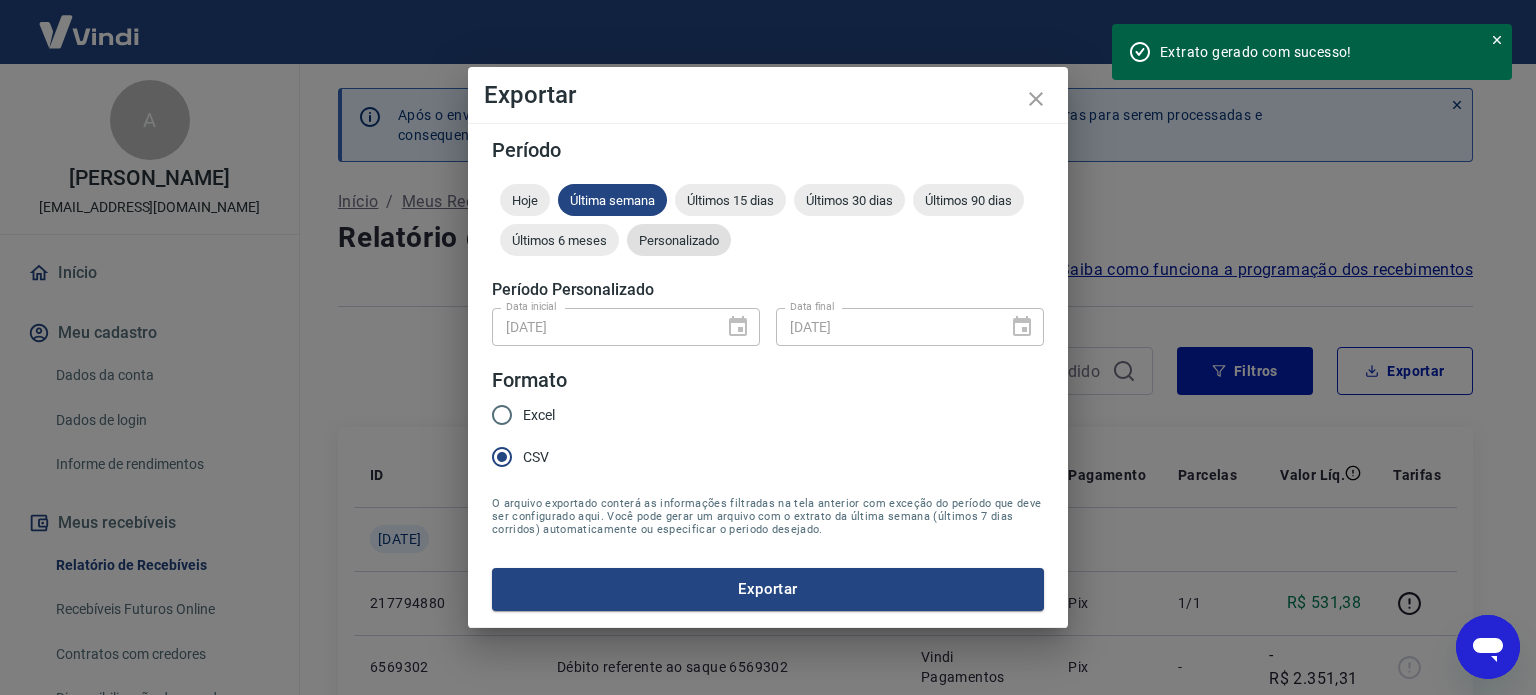 click on "Personalizado" at bounding box center [679, 240] 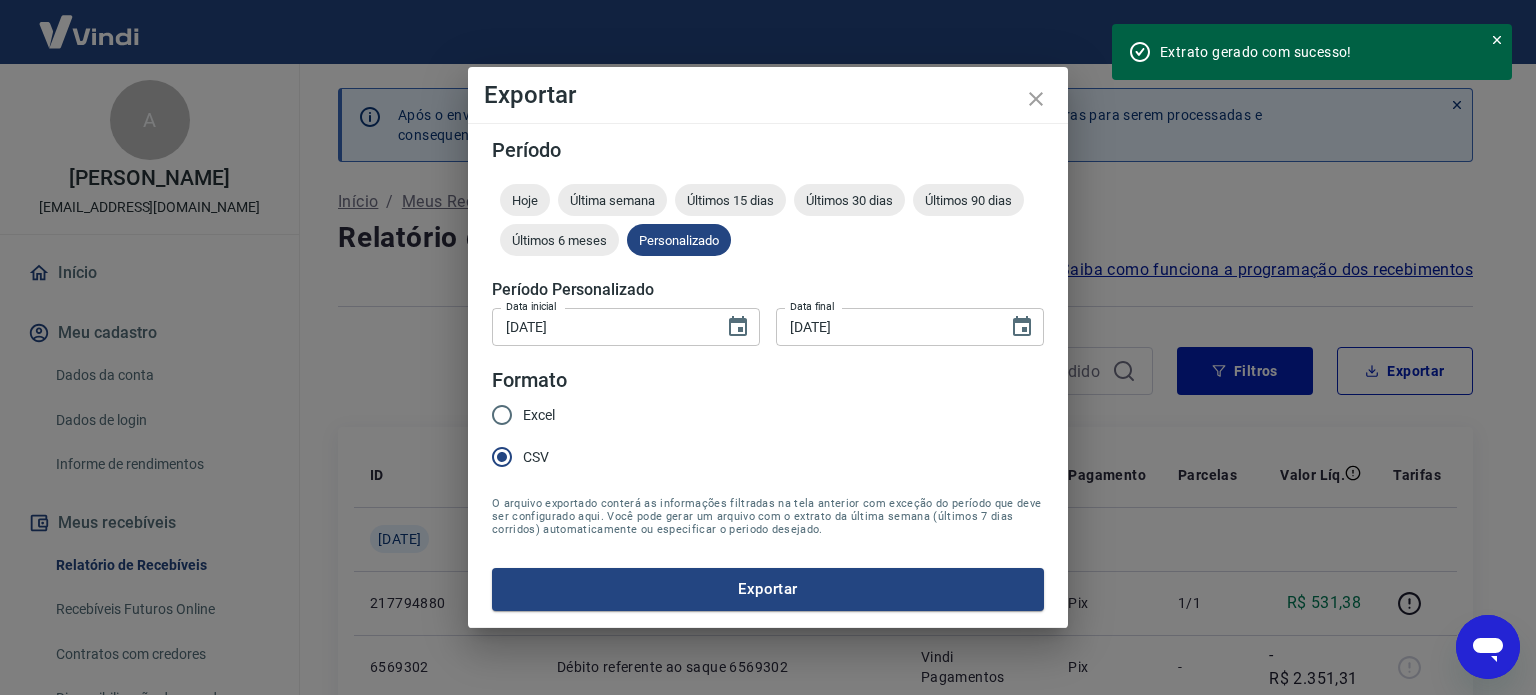 click on "[DATE]" at bounding box center [601, 326] 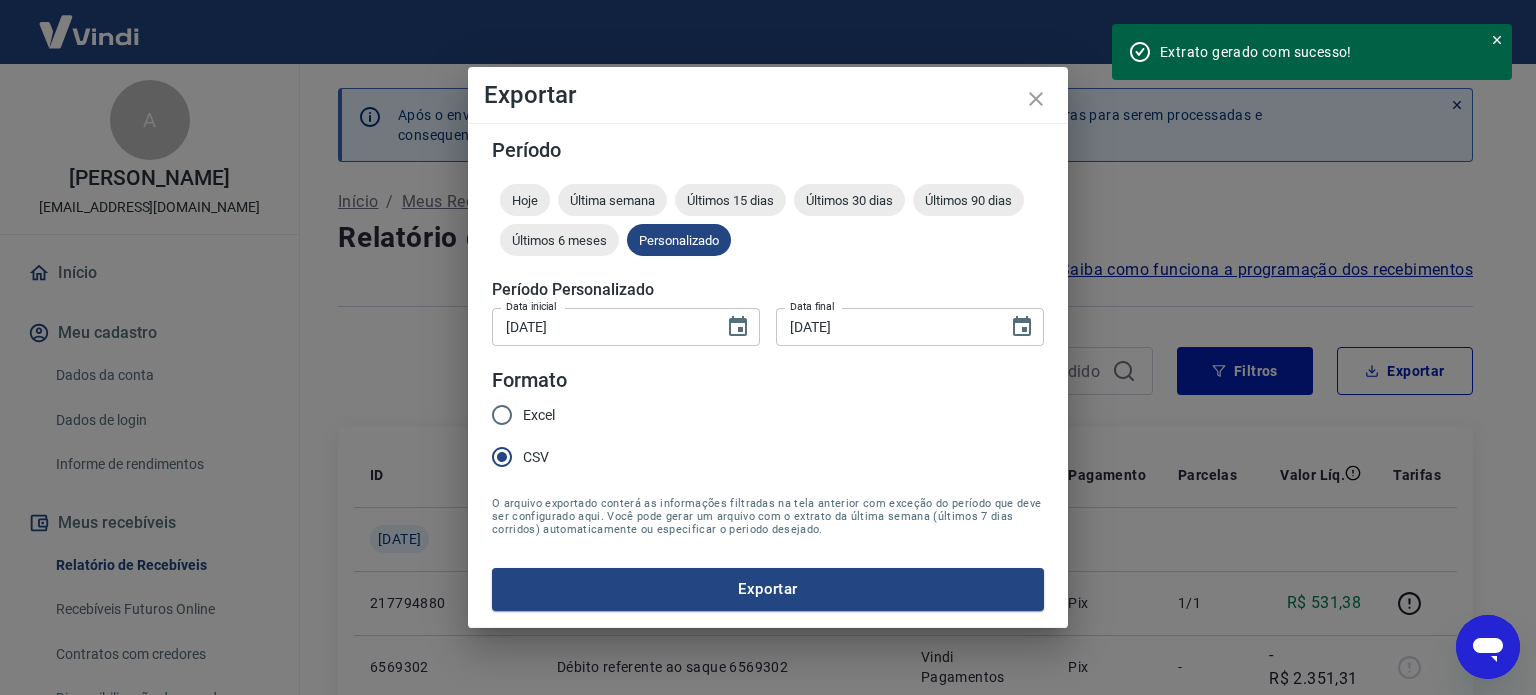 click on "Período   Hoje Última semana Últimos 15 dias Últimos 30 dias Últimos 90 dias Últimos 6 meses Personalizado Período Personalizado Data inicial [DATE] Data inicial Data final [DATE] Data final Formato Excel CSV O arquivo exportado conterá as informações filtradas na tela anterior com exceção do período que deve ser configurado aqui. Você pode gerar um arquivo com o extrato da última semana (últimos 7 dias corridos) automaticamente ou especificar o periodo desejado. Exportar" at bounding box center (768, 375) 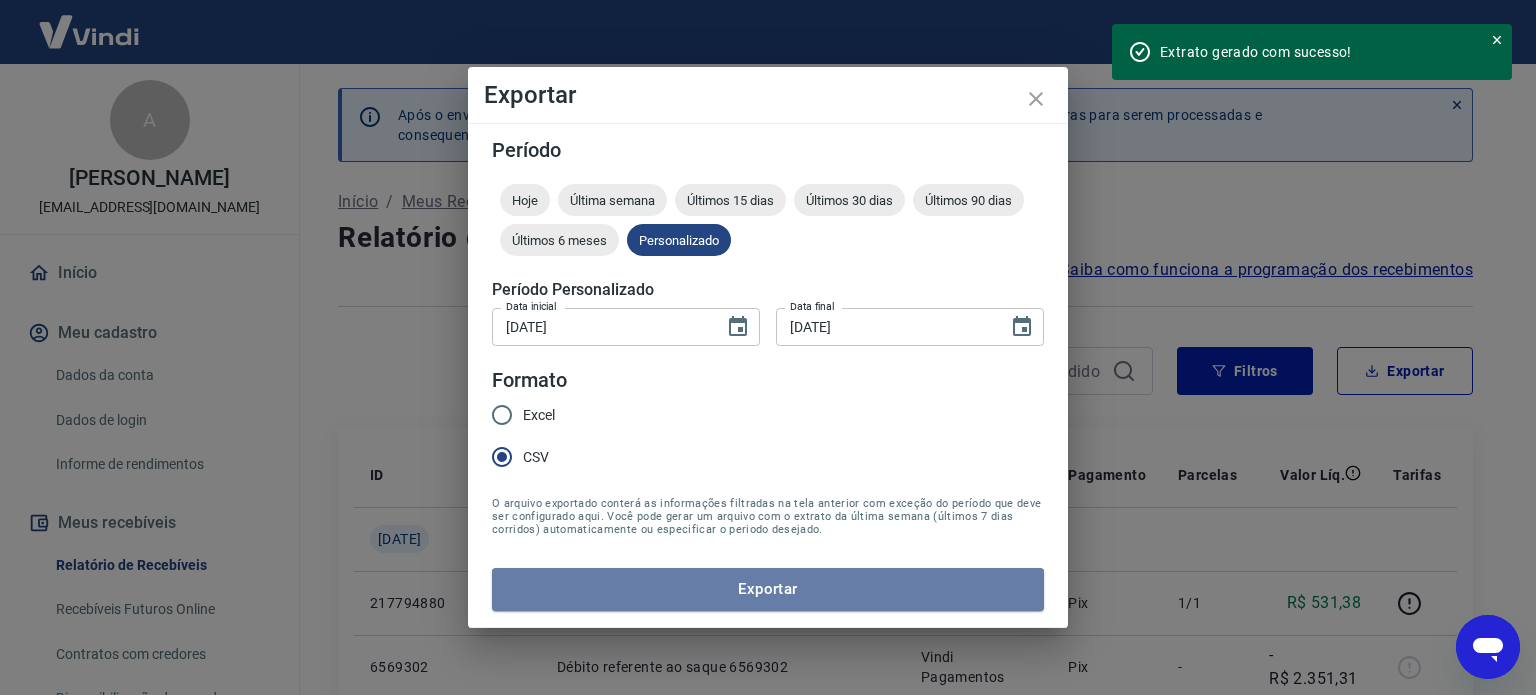drag, startPoint x: 744, startPoint y: 591, endPoint x: 760, endPoint y: 581, distance: 18.867962 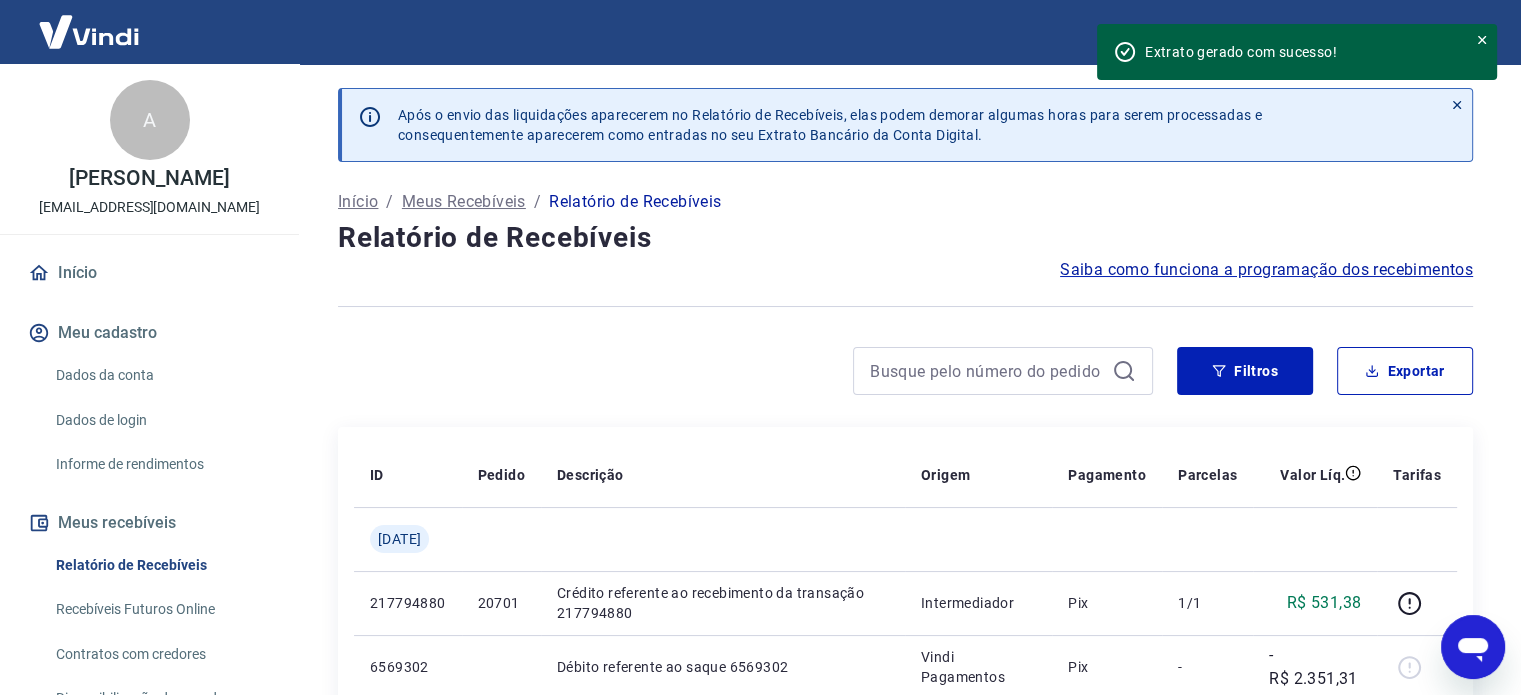 click on "Início" at bounding box center [149, 273] 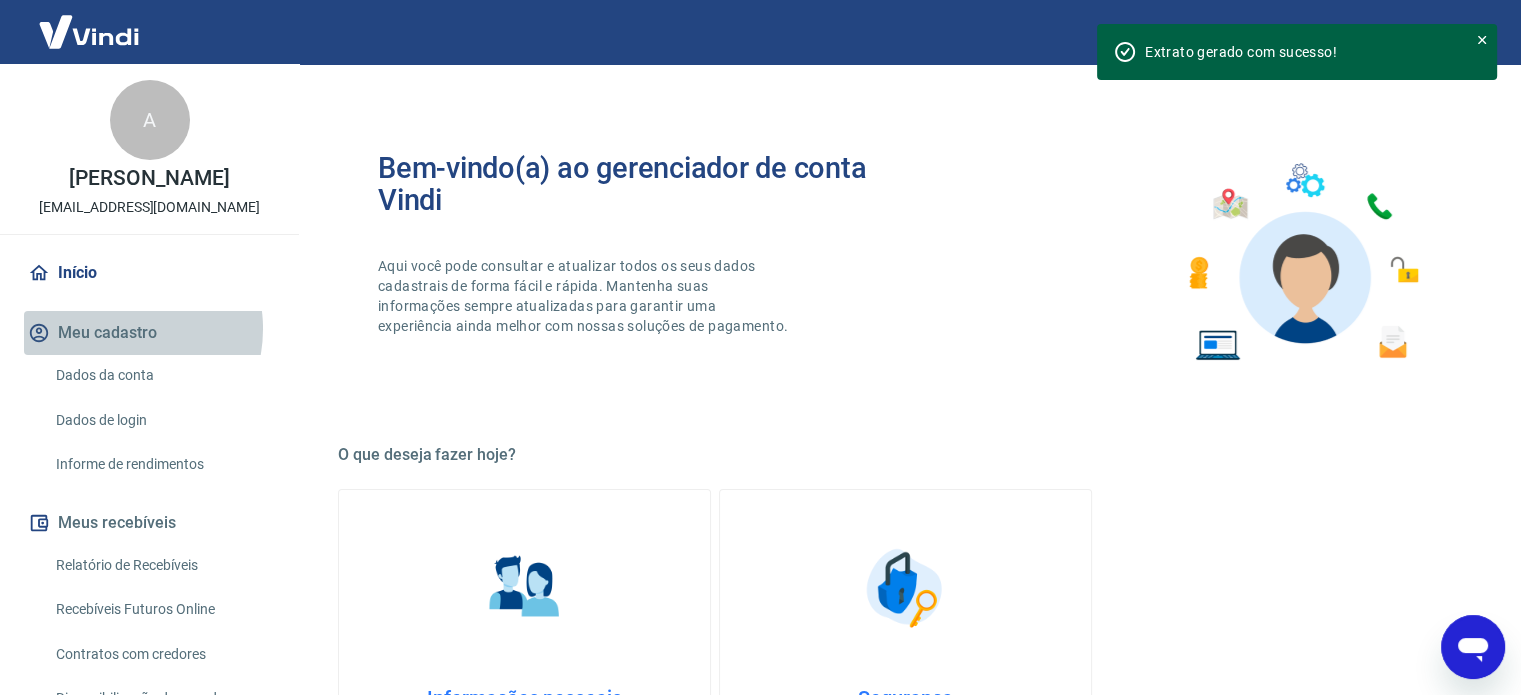 click on "Meu cadastro" at bounding box center [149, 333] 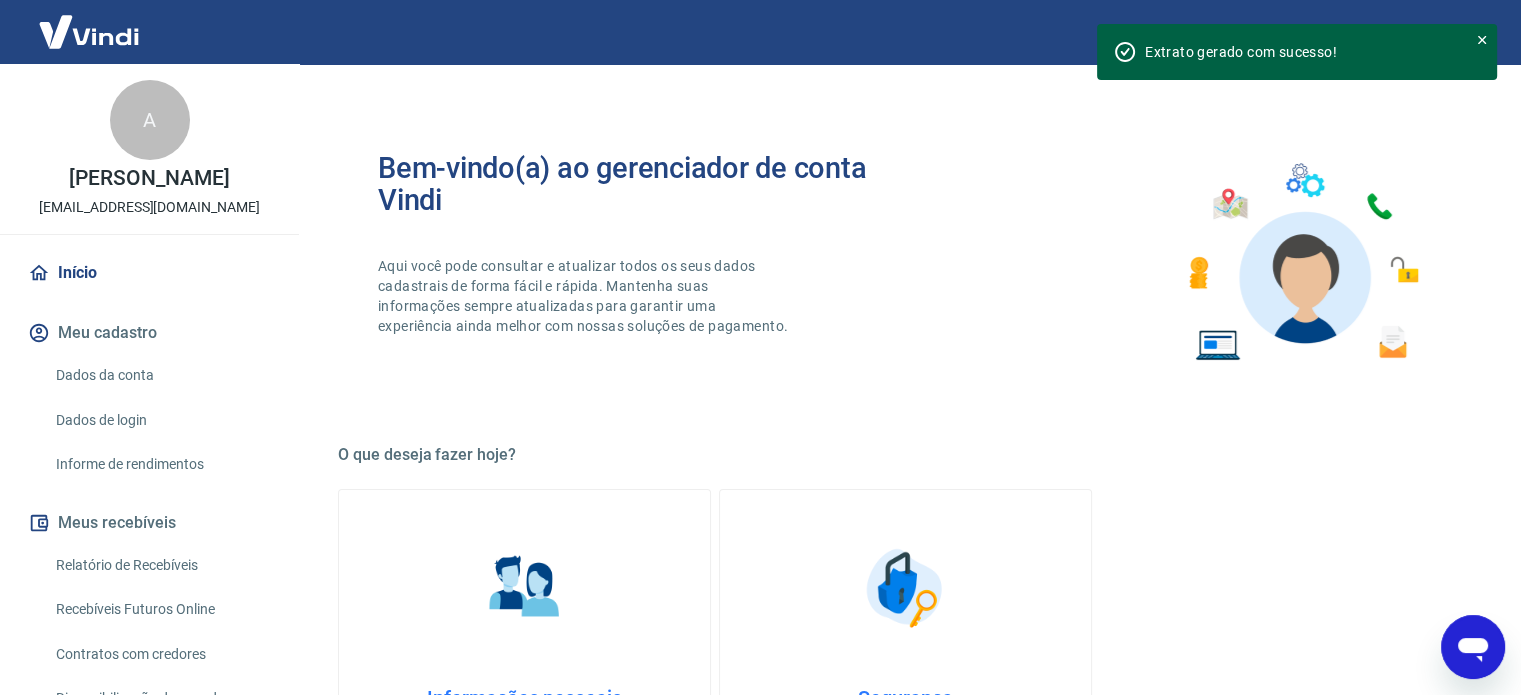 click on "Início" at bounding box center [149, 273] 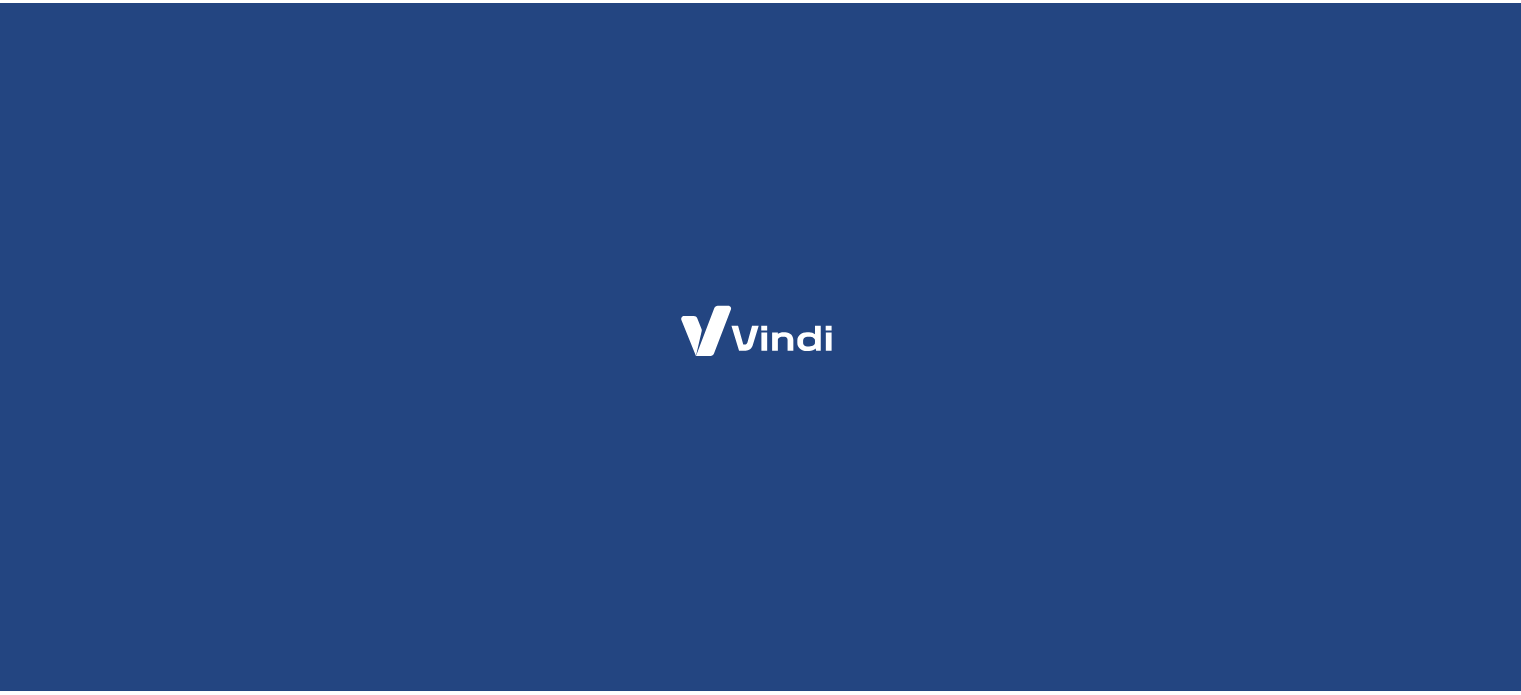 scroll, scrollTop: 0, scrollLeft: 0, axis: both 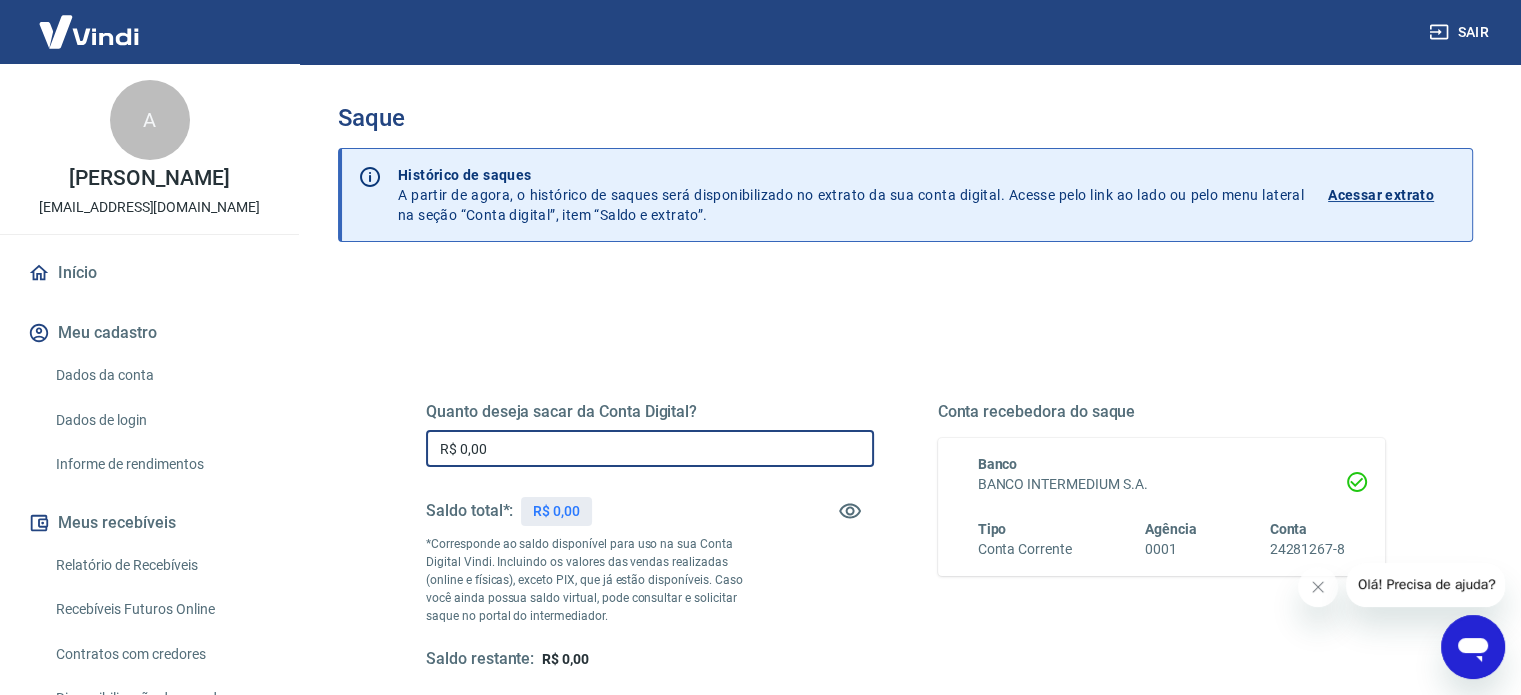 click on "R$ 0,00" at bounding box center [650, 448] 